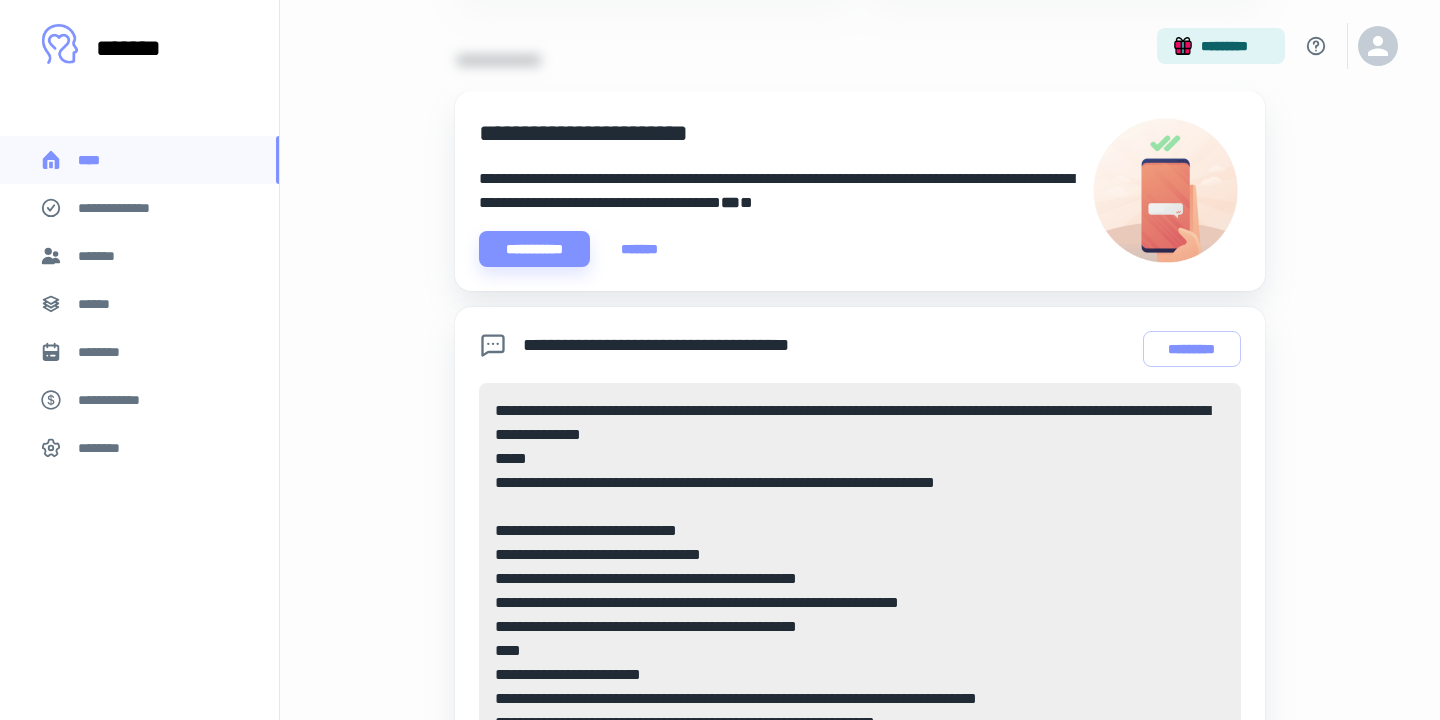 scroll, scrollTop: 210, scrollLeft: 0, axis: vertical 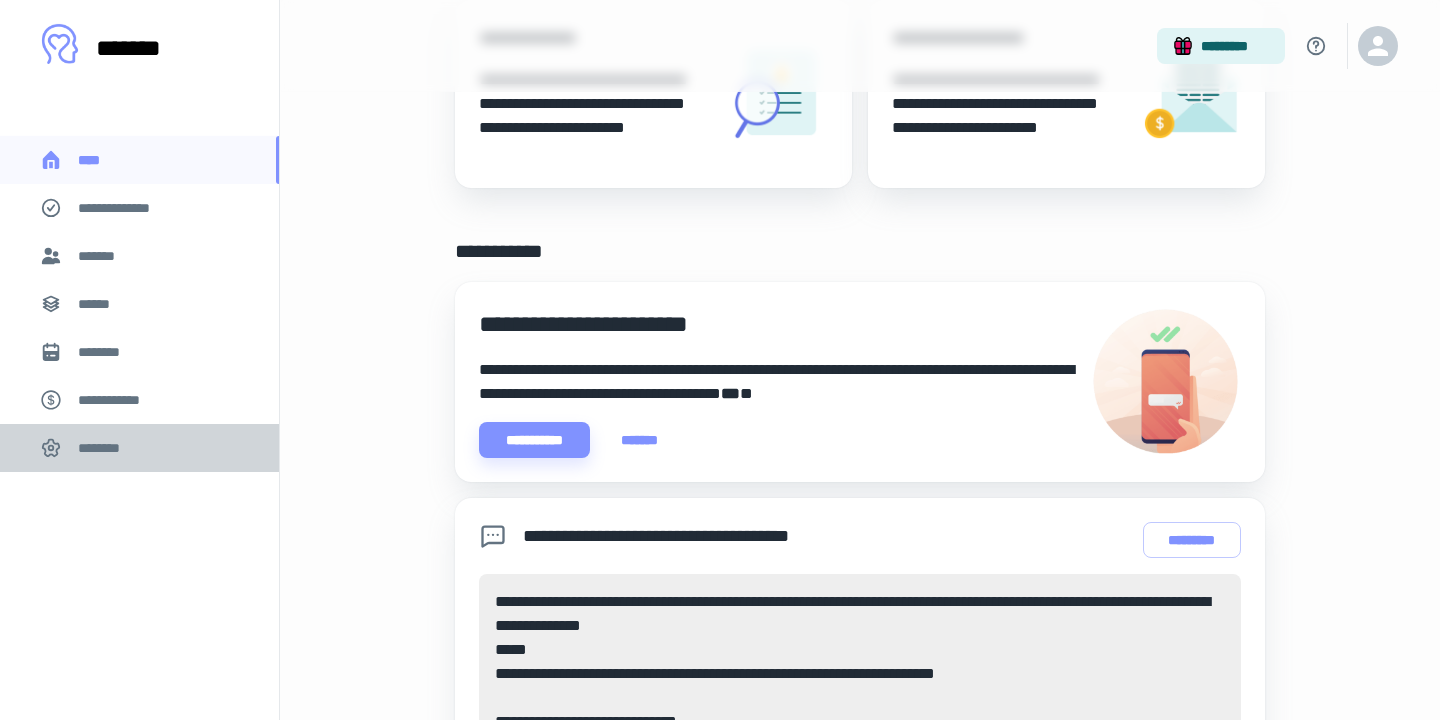 click on "********" at bounding box center (105, 448) 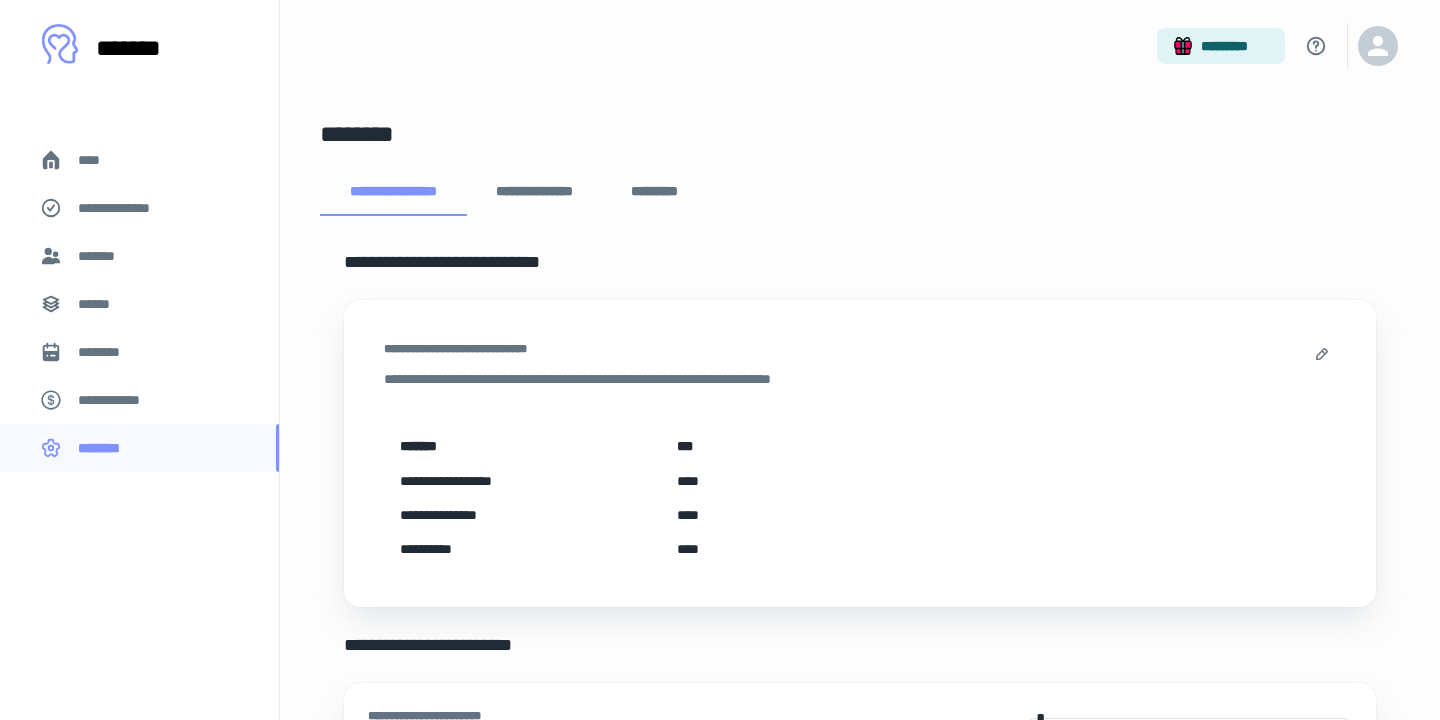 click on "**********" at bounding box center (534, 192) 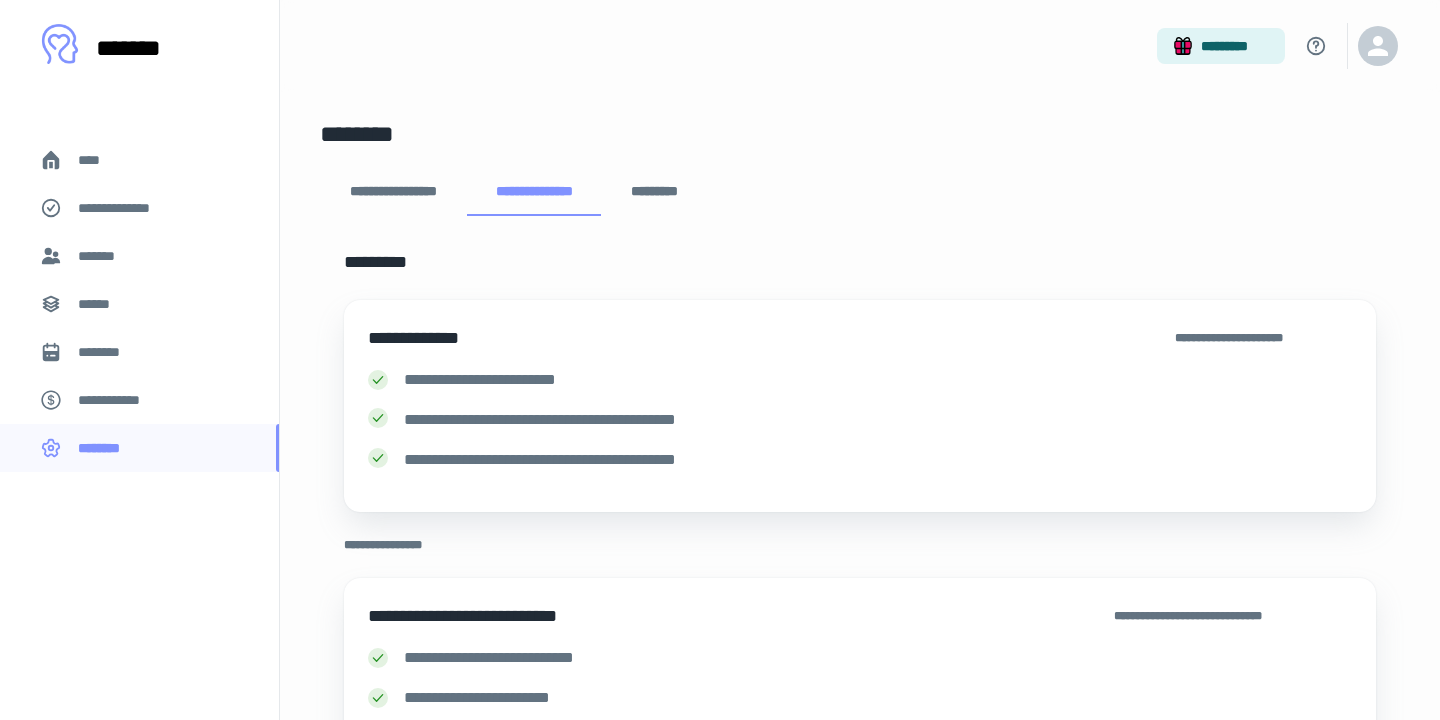click on "*********" at bounding box center (655, 192) 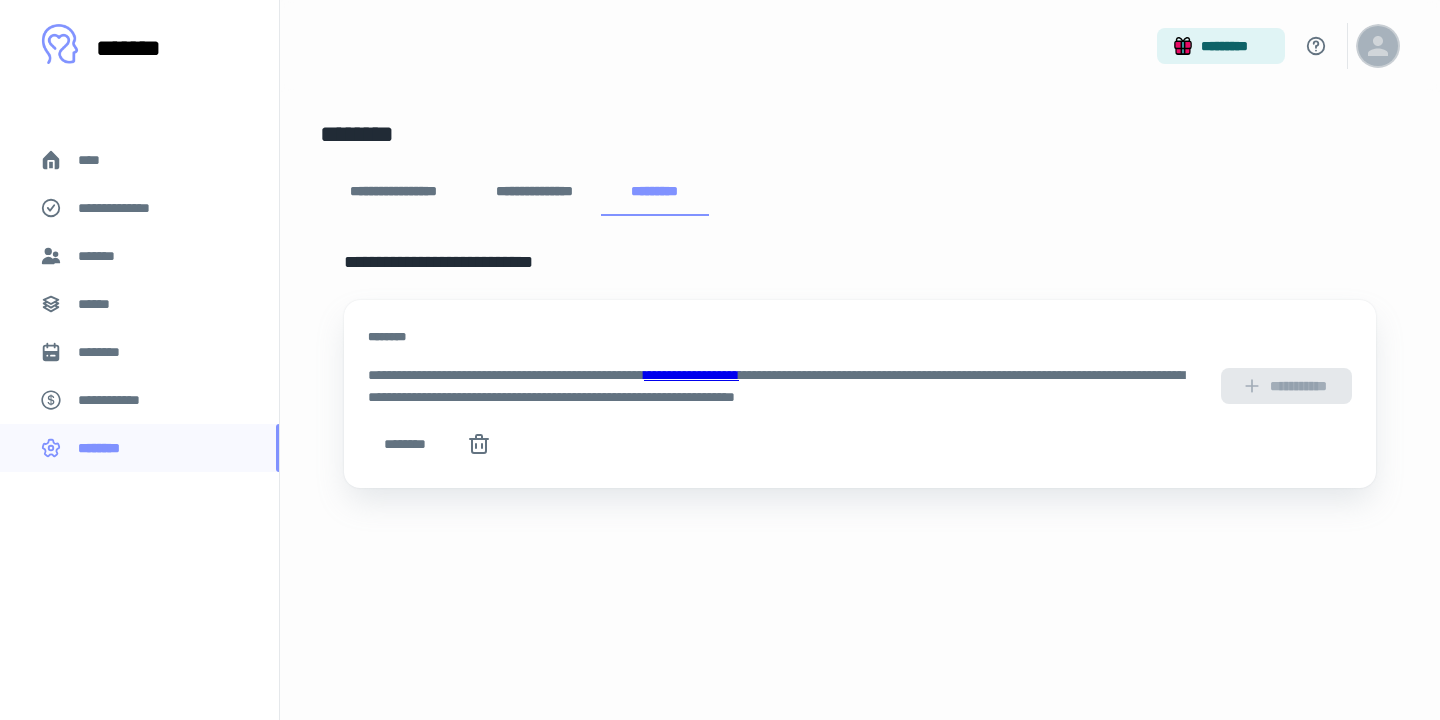click 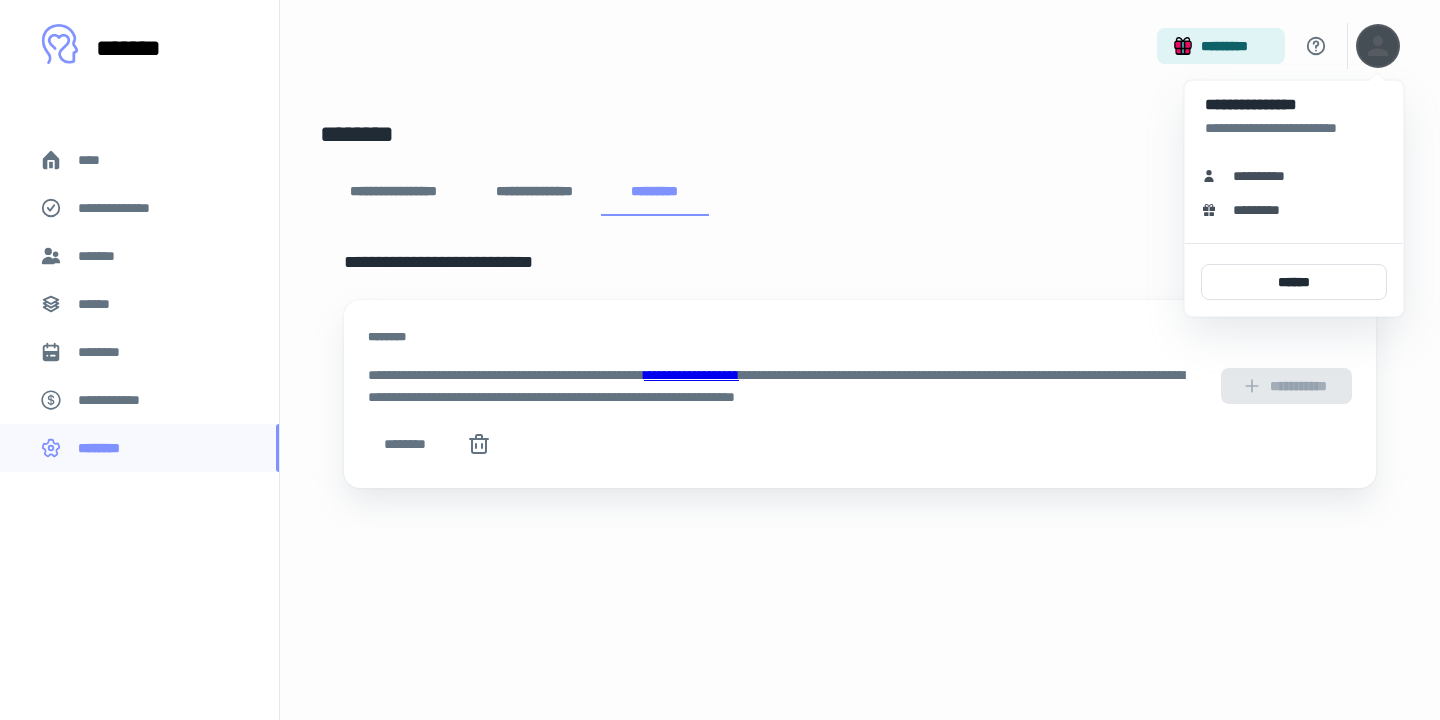 click on "**********" at bounding box center [1266, 176] 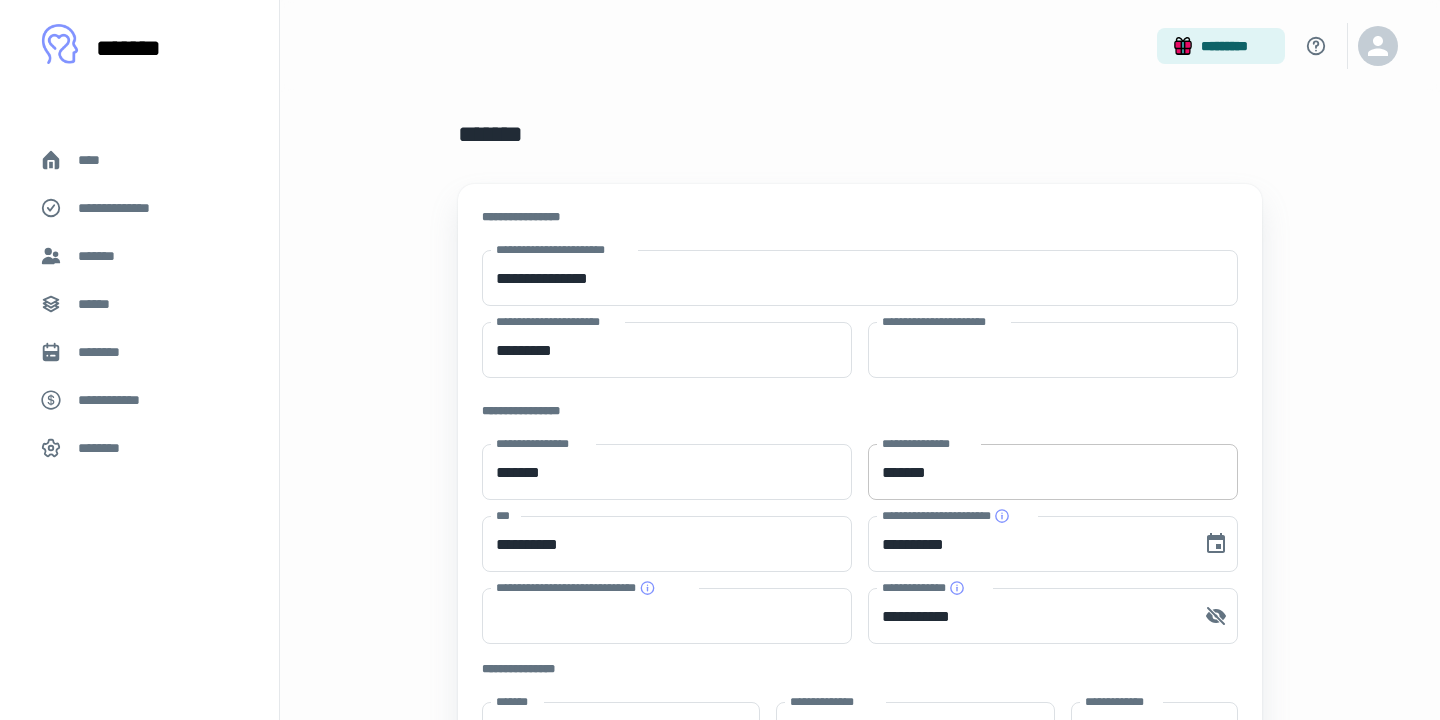 click on "*******" at bounding box center (1053, 472) 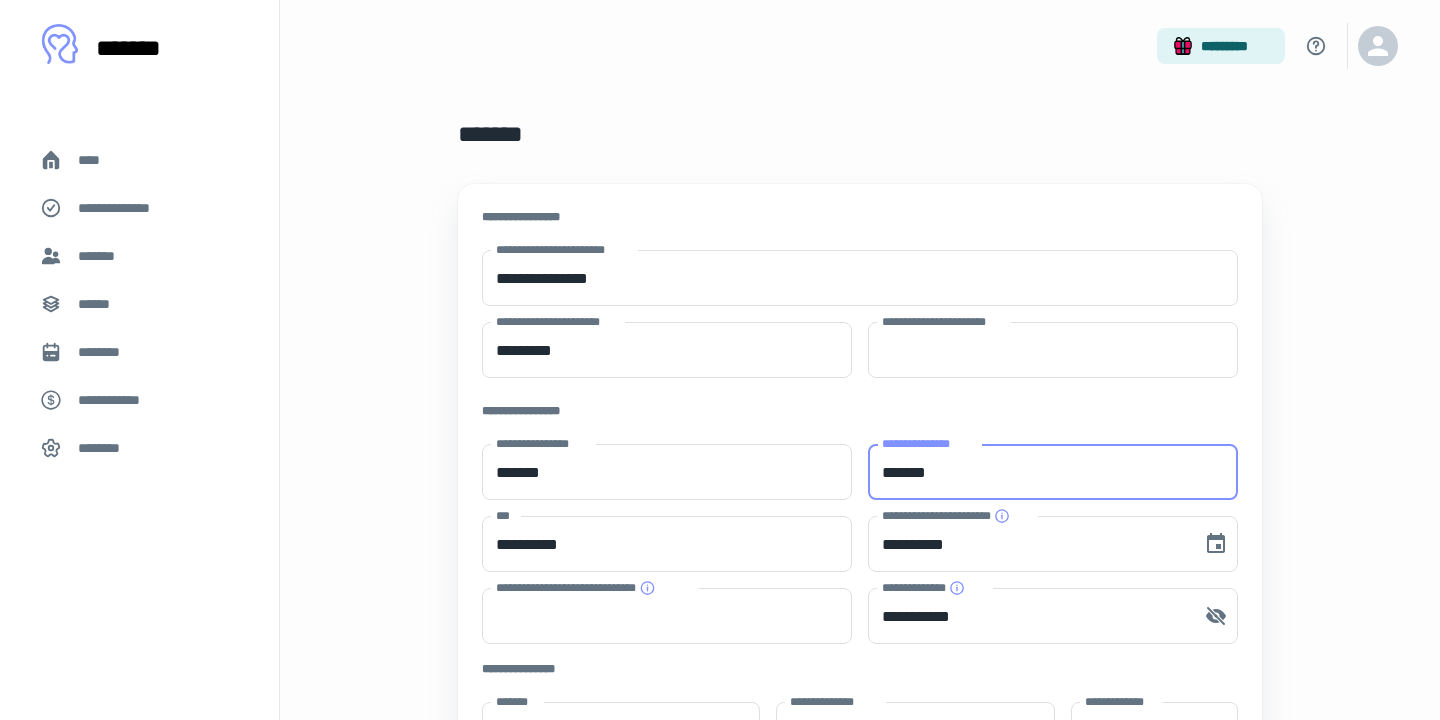 click on "*******" at bounding box center (1053, 472) 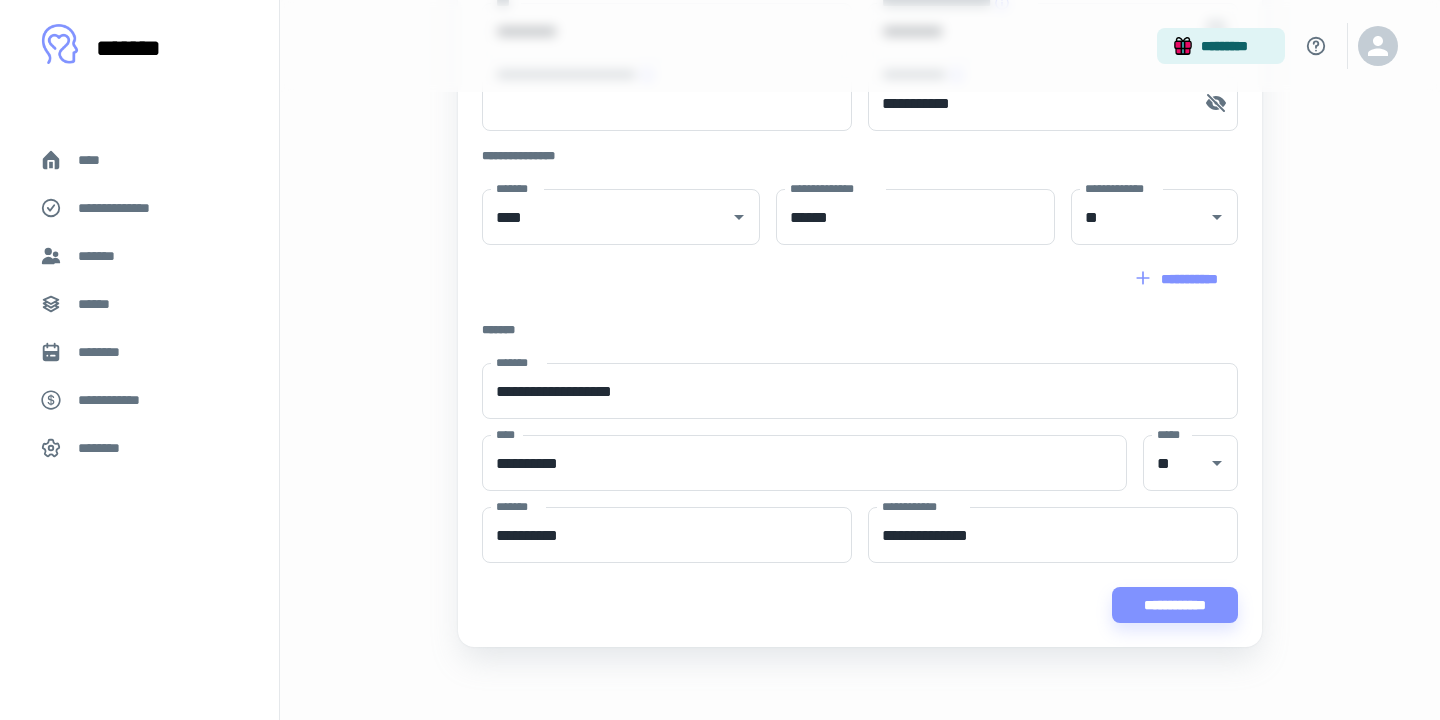 scroll, scrollTop: 520, scrollLeft: 0, axis: vertical 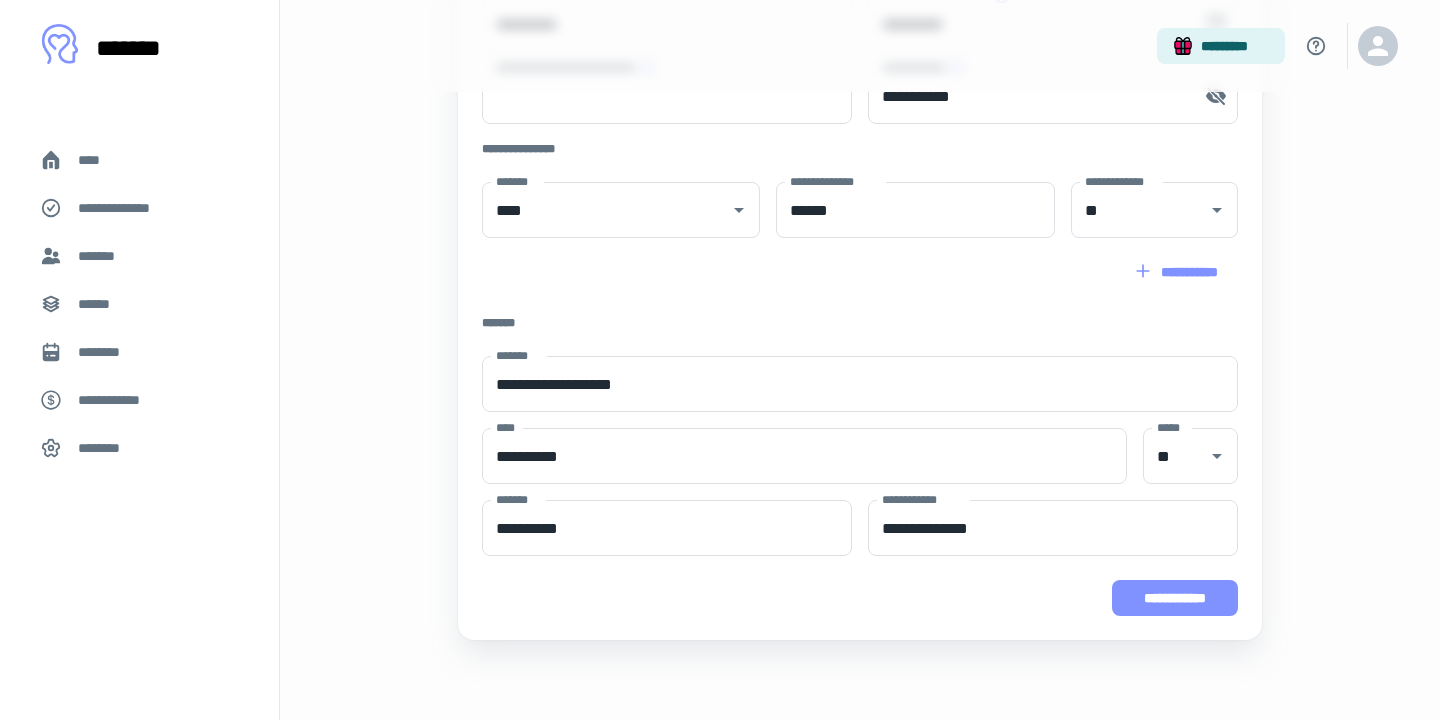 type on "******" 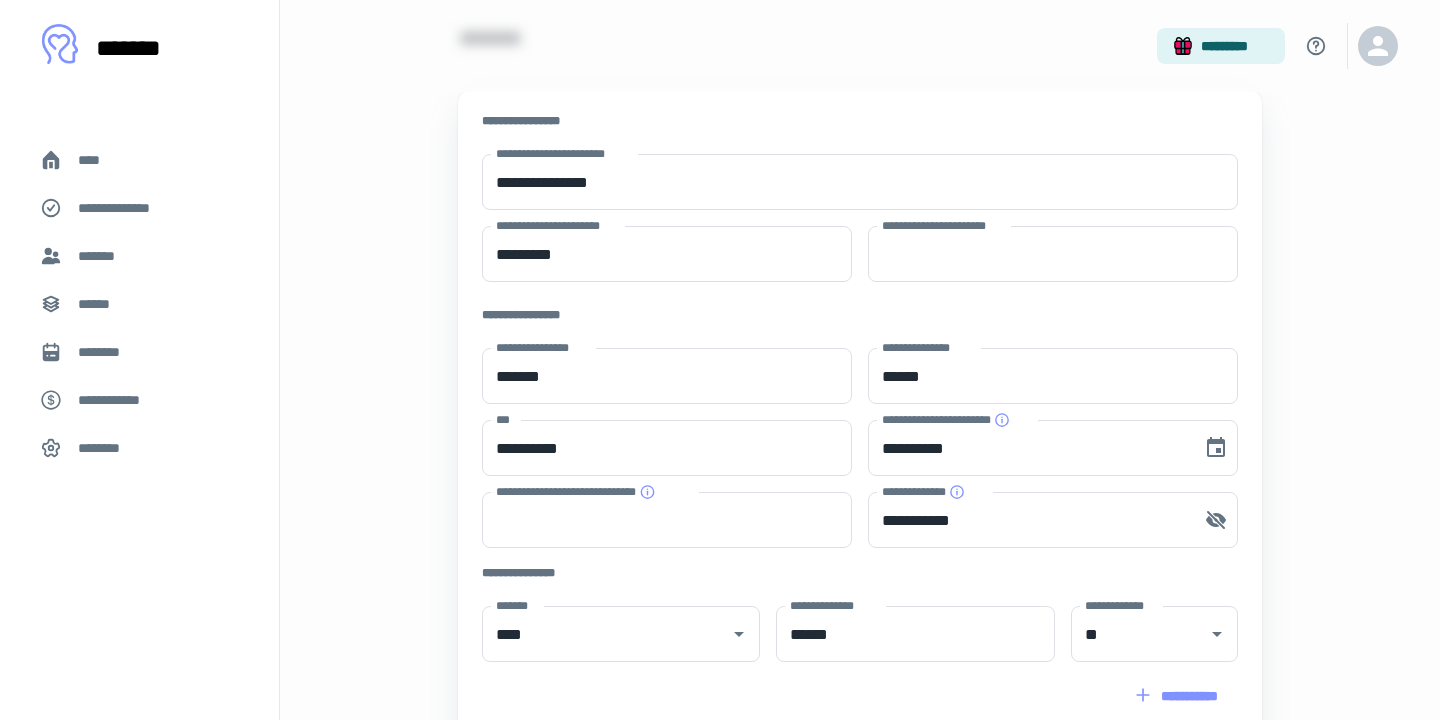 scroll, scrollTop: 89, scrollLeft: 0, axis: vertical 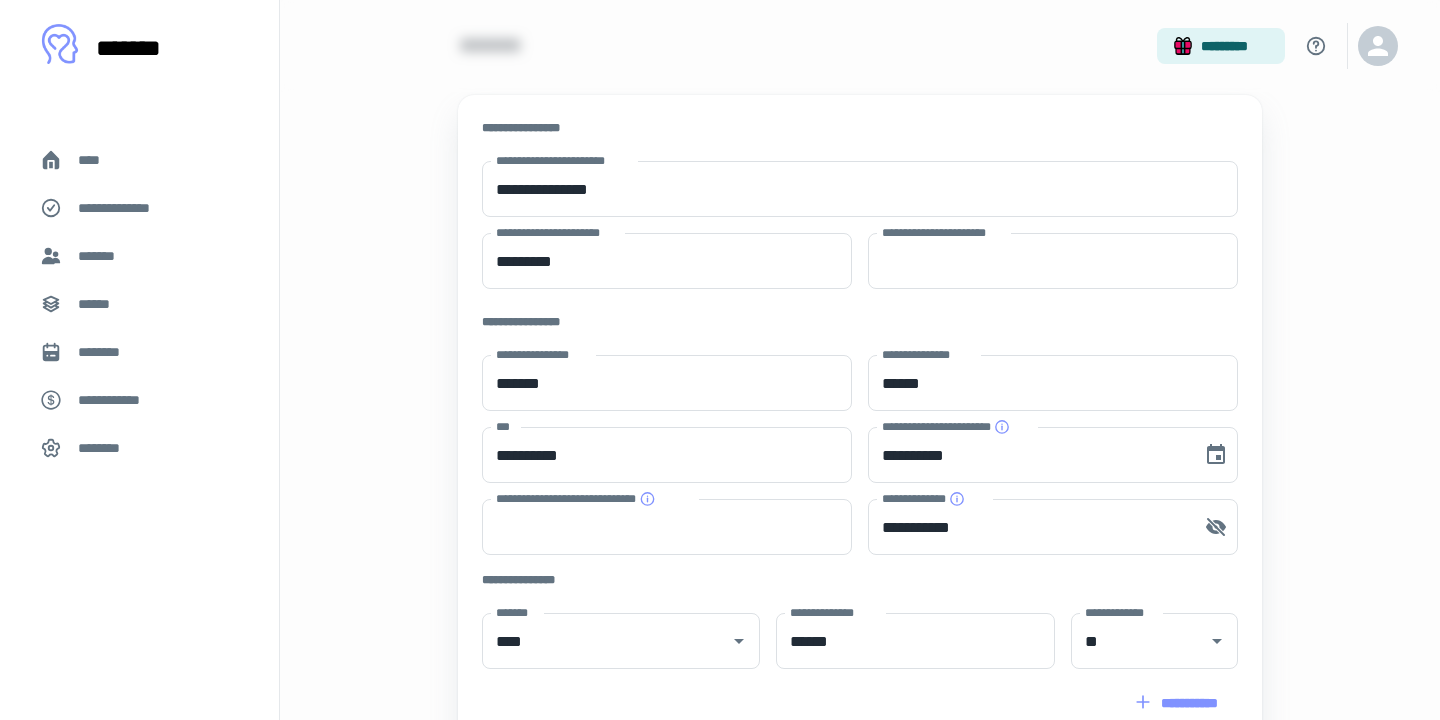 click 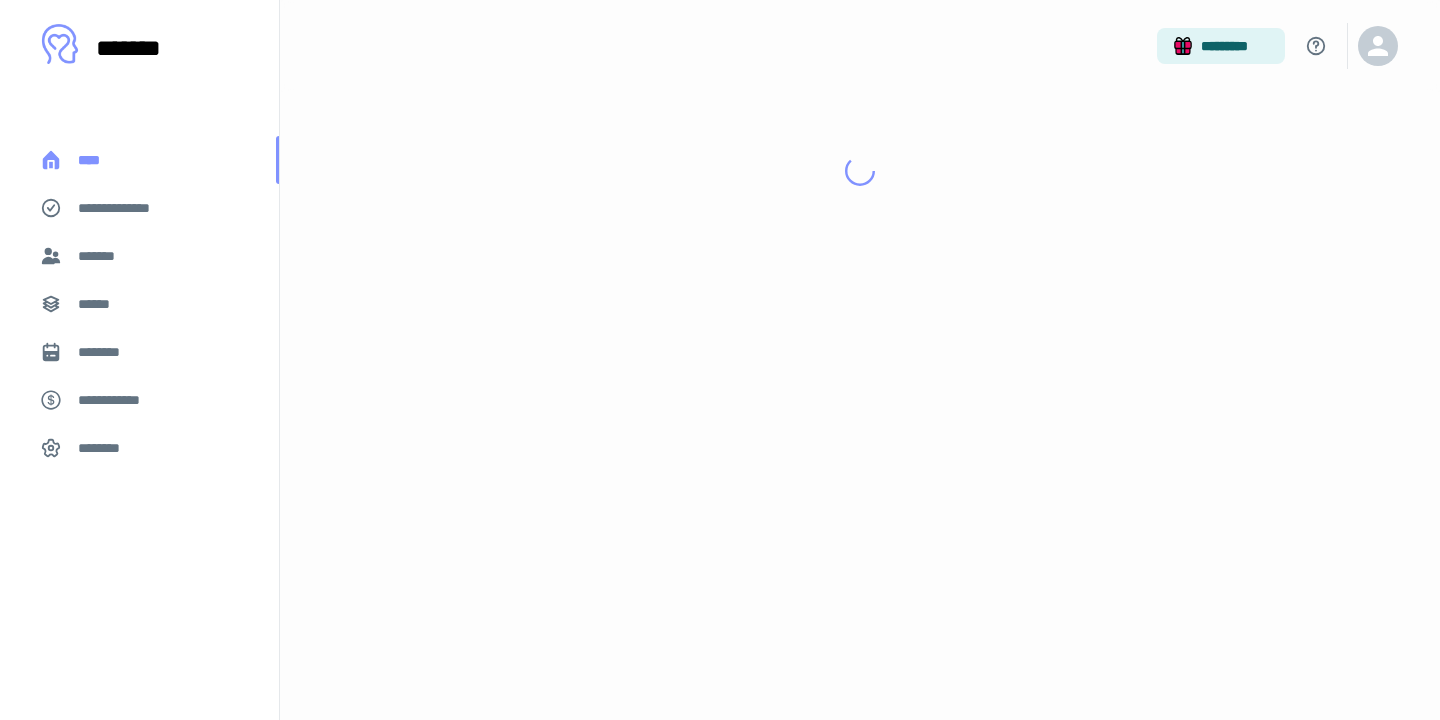 scroll, scrollTop: 0, scrollLeft: 0, axis: both 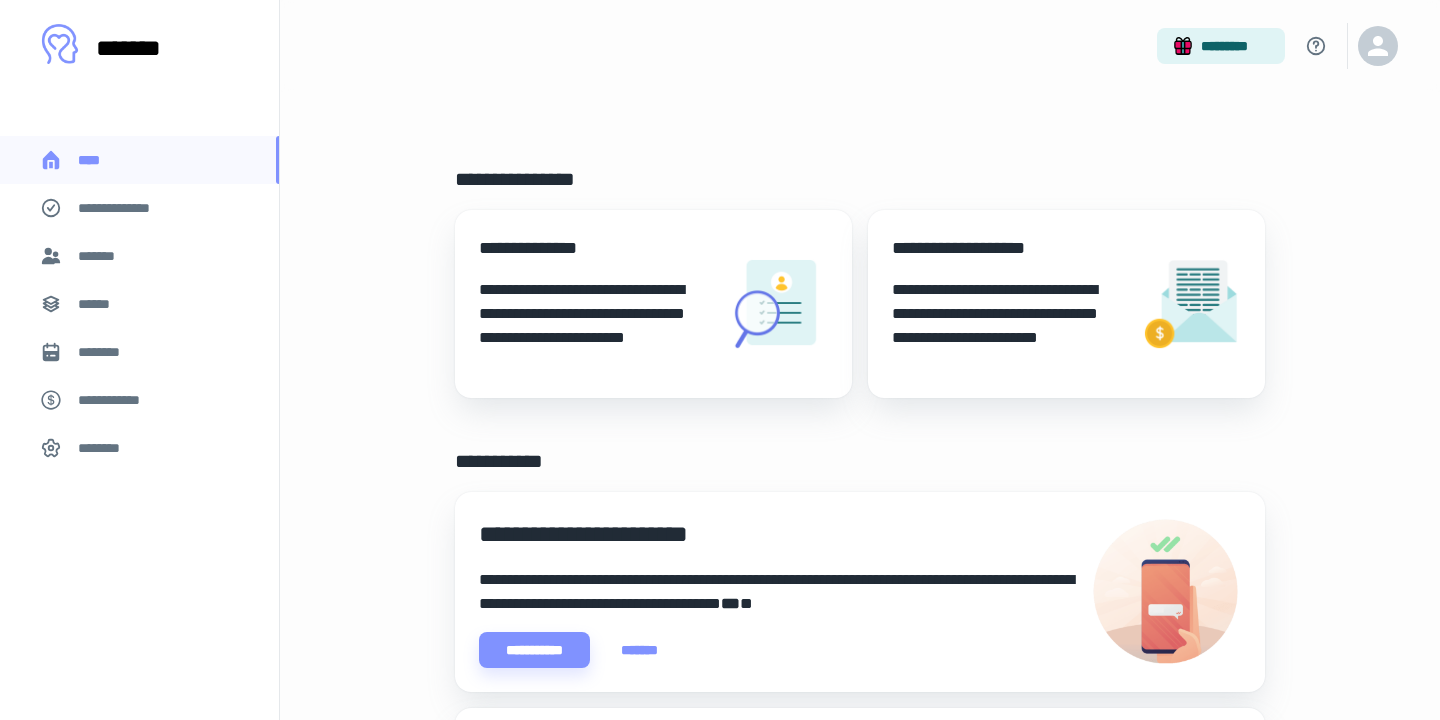 click on "*******" at bounding box center (139, 256) 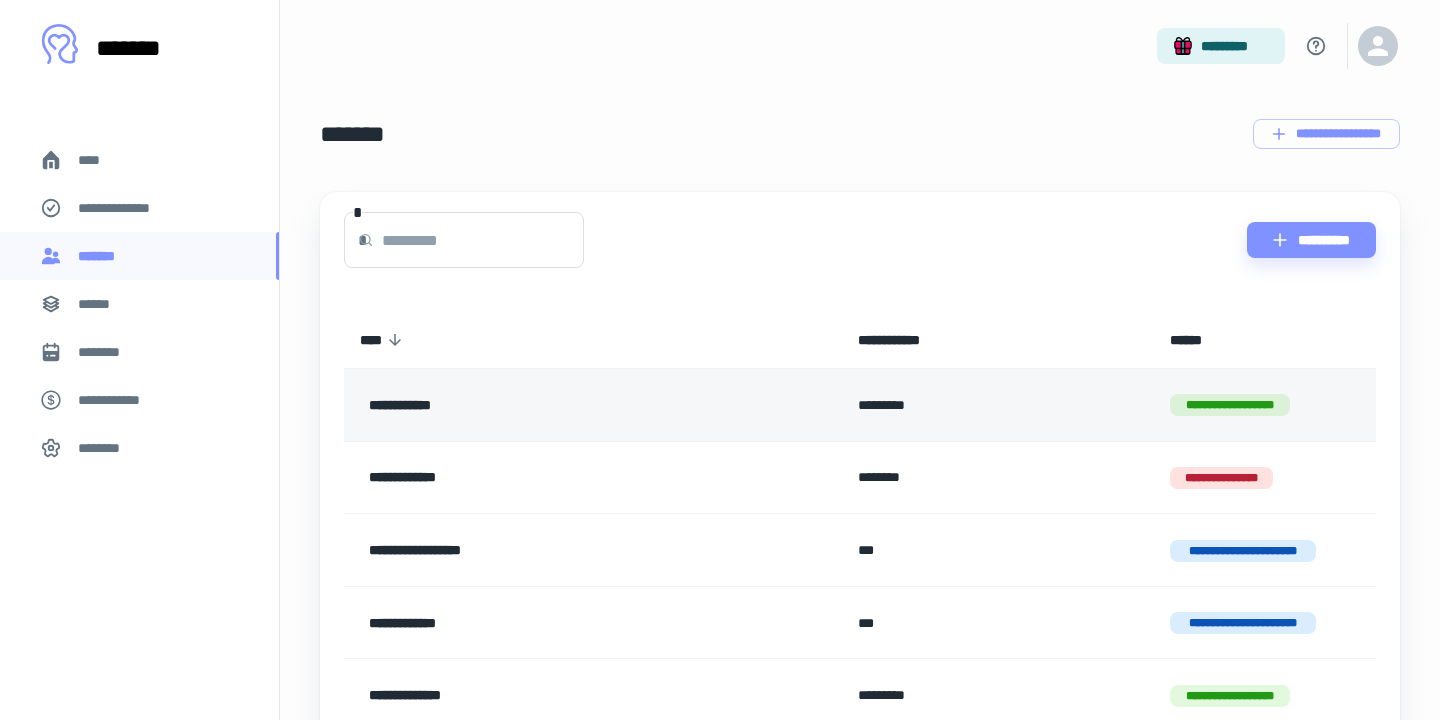 click on "**********" at bounding box center (543, 405) 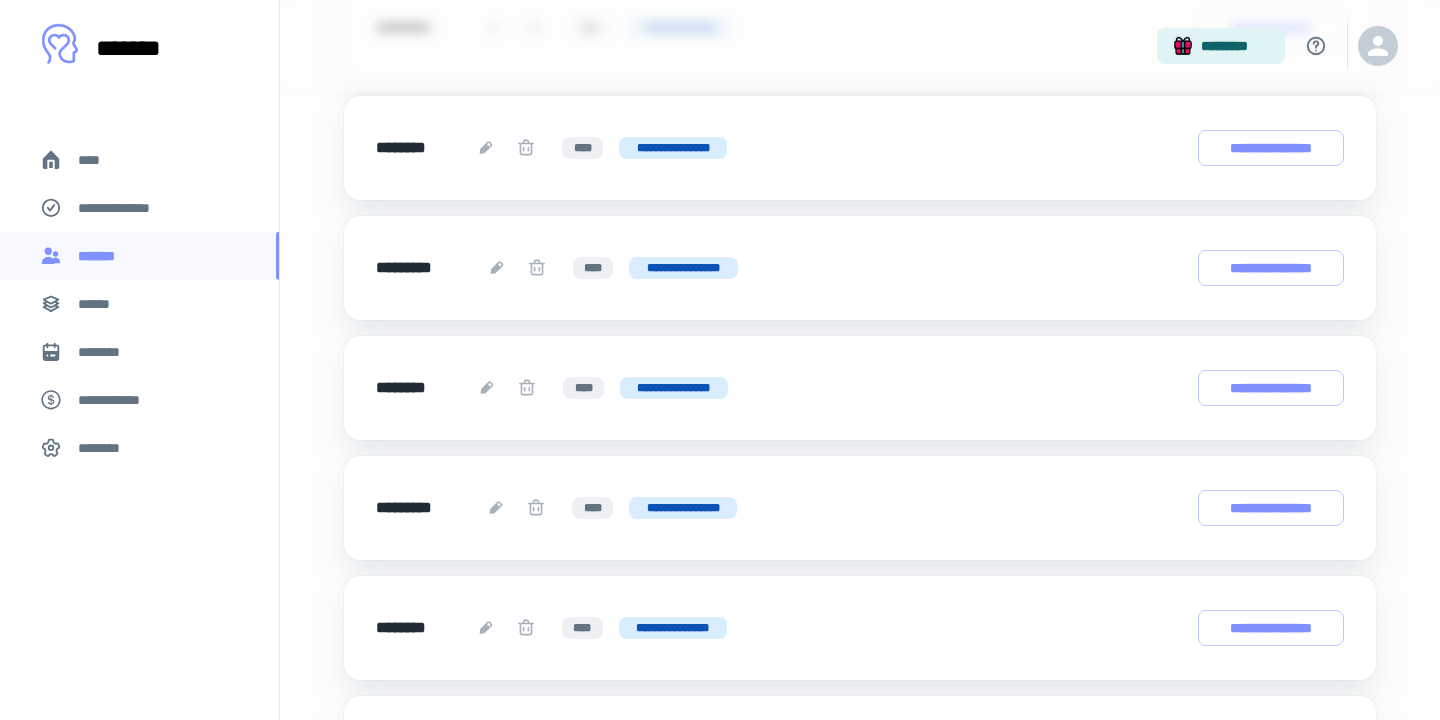 scroll, scrollTop: 0, scrollLeft: 0, axis: both 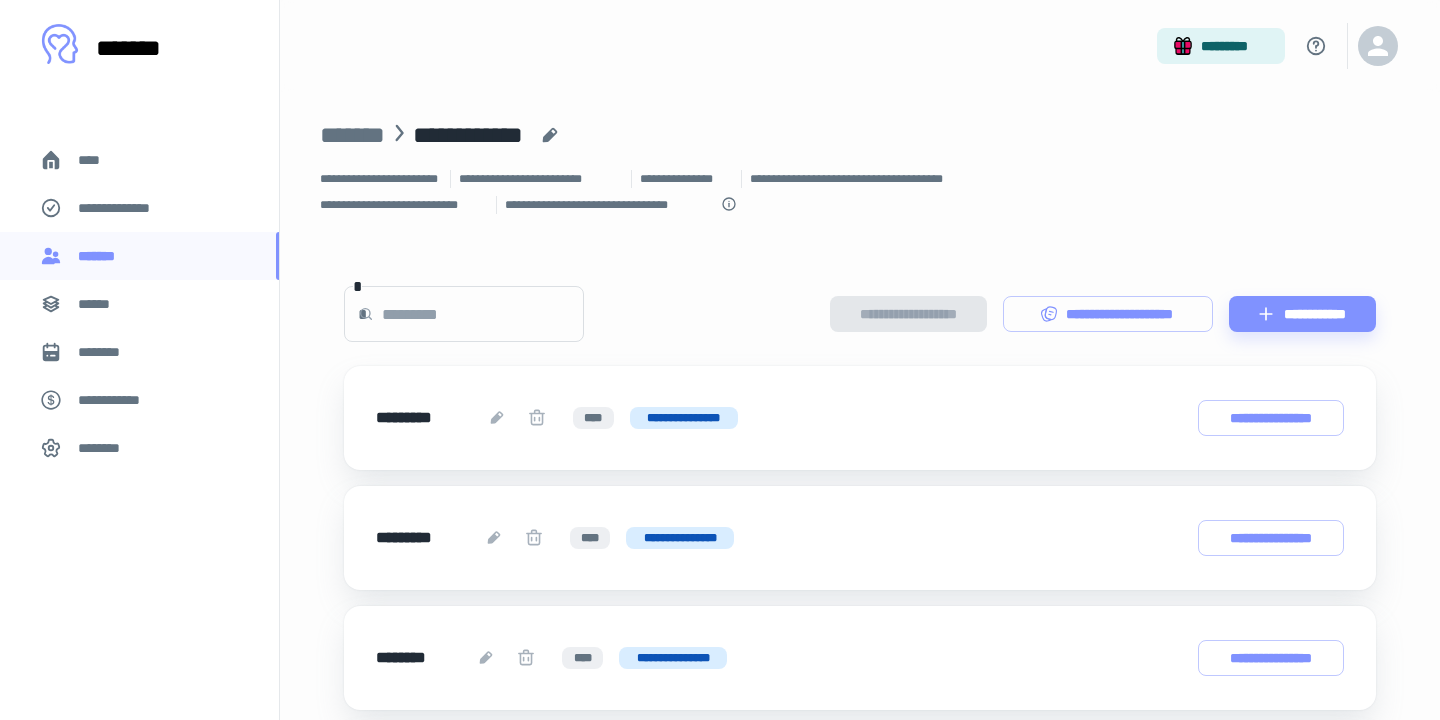 click on "********" at bounding box center [139, 352] 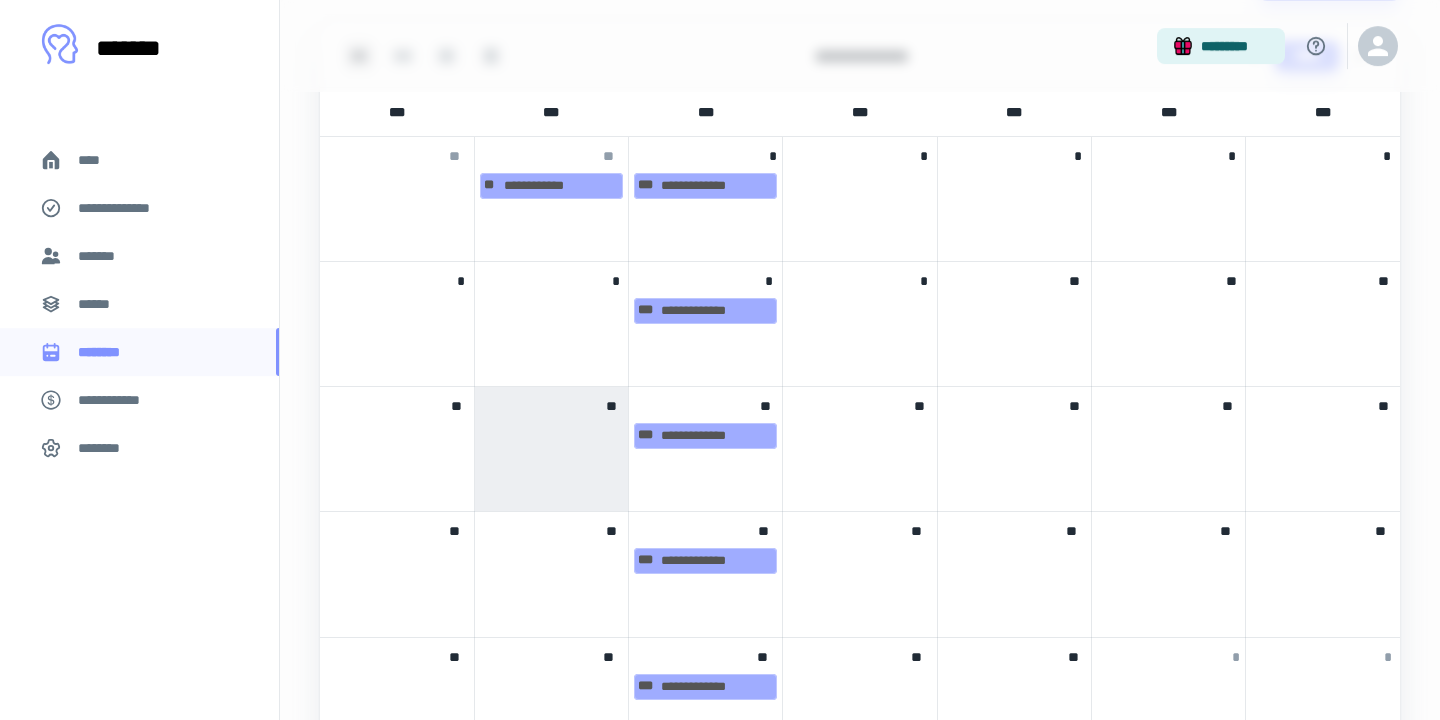 scroll, scrollTop: 940, scrollLeft: 0, axis: vertical 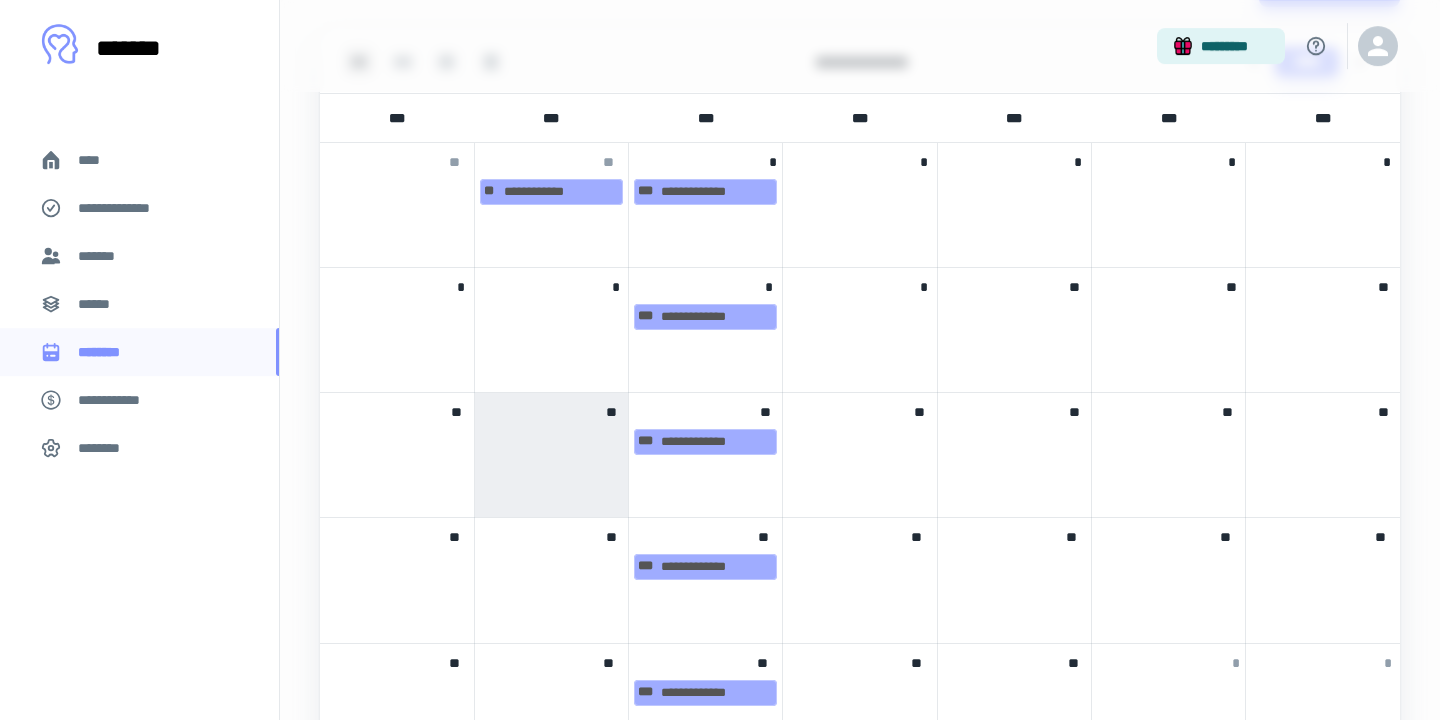click at bounding box center (551, 440) 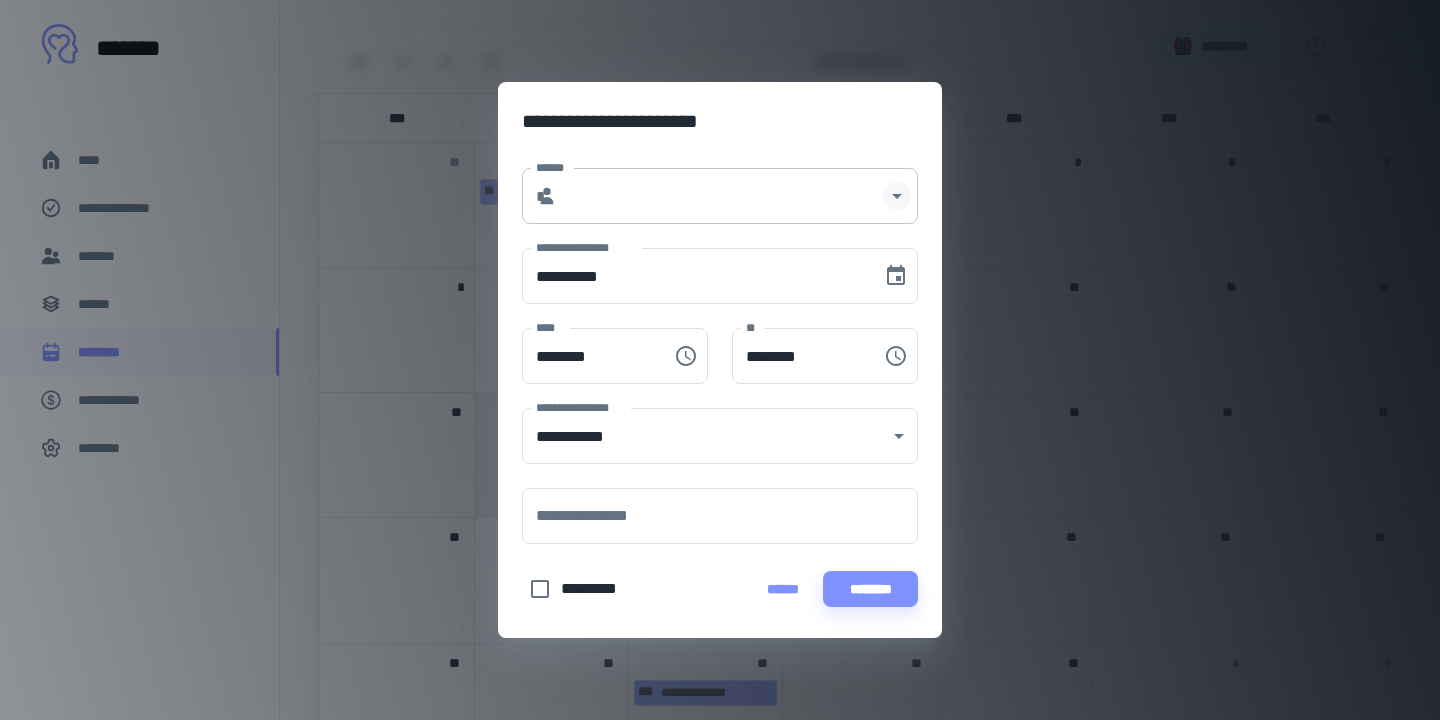 click 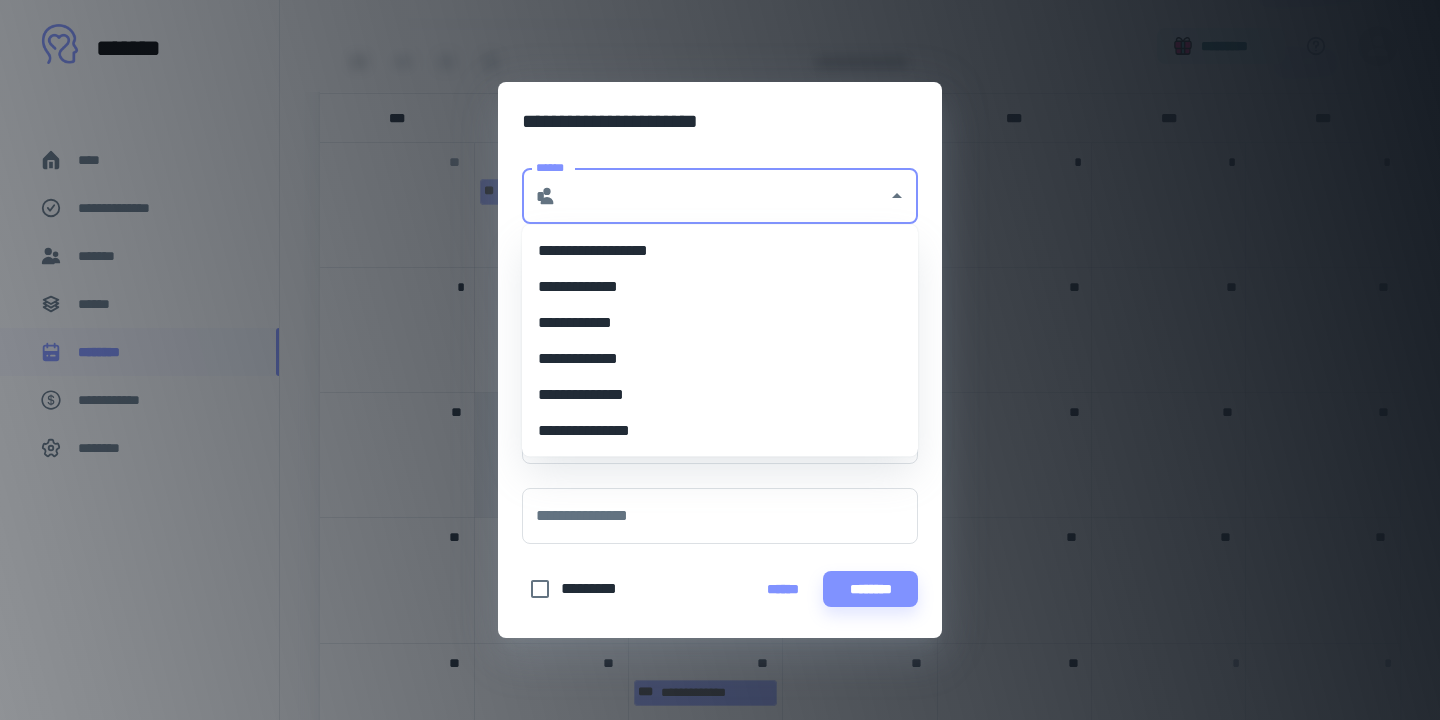 click on "**********" at bounding box center (720, 323) 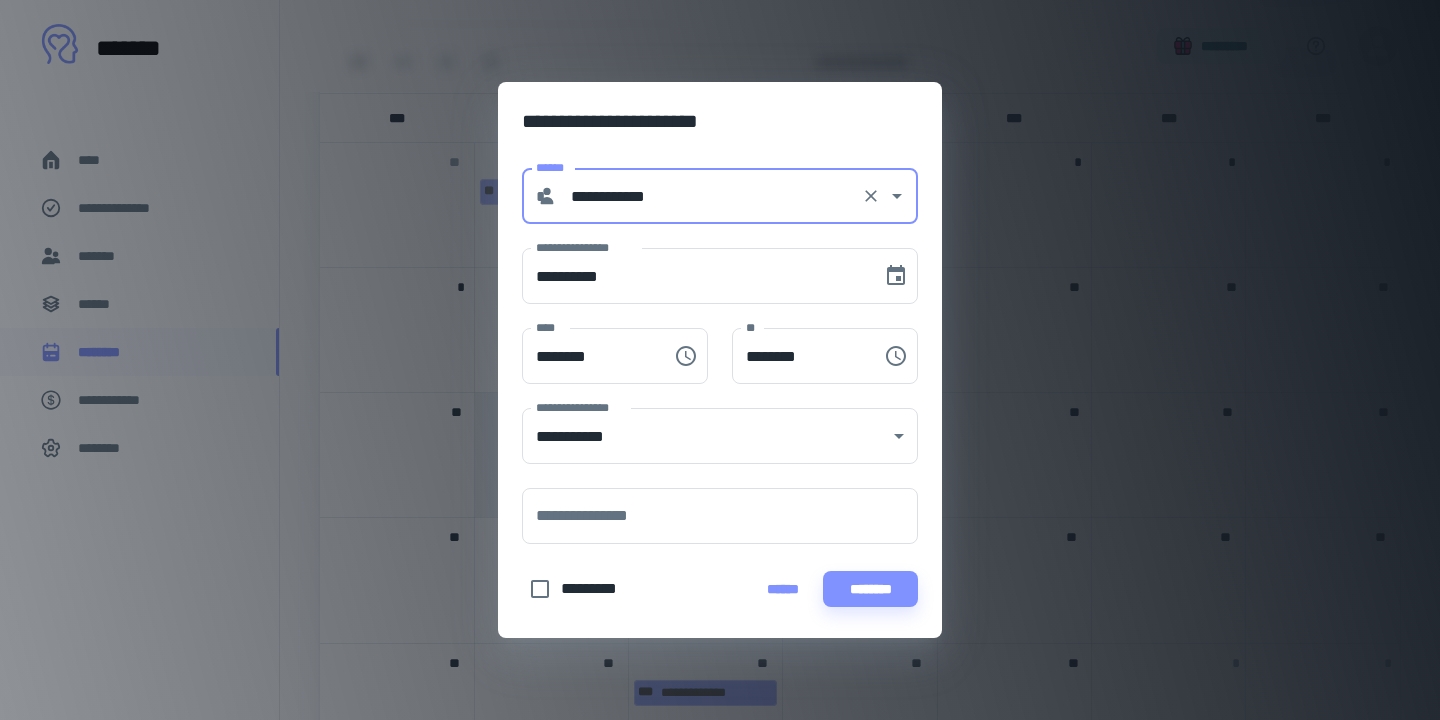 type on "********" 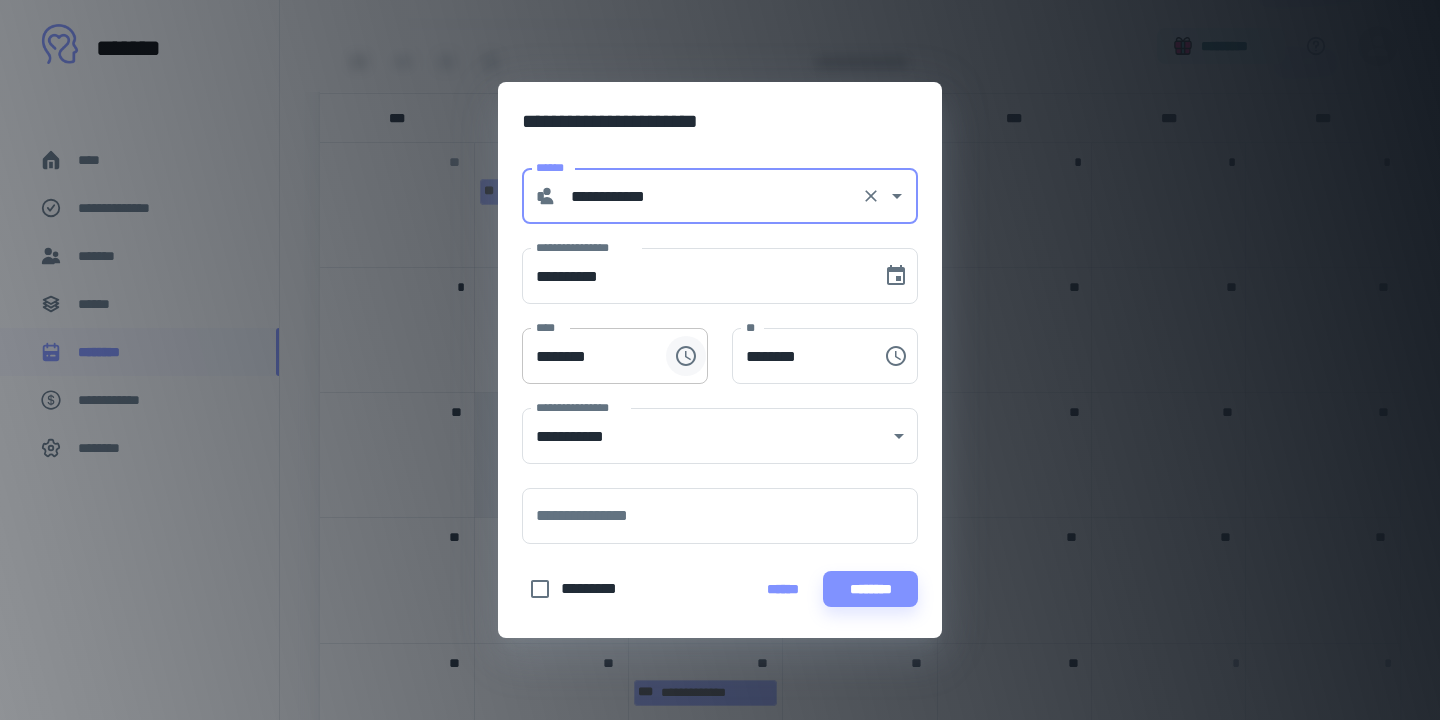 click 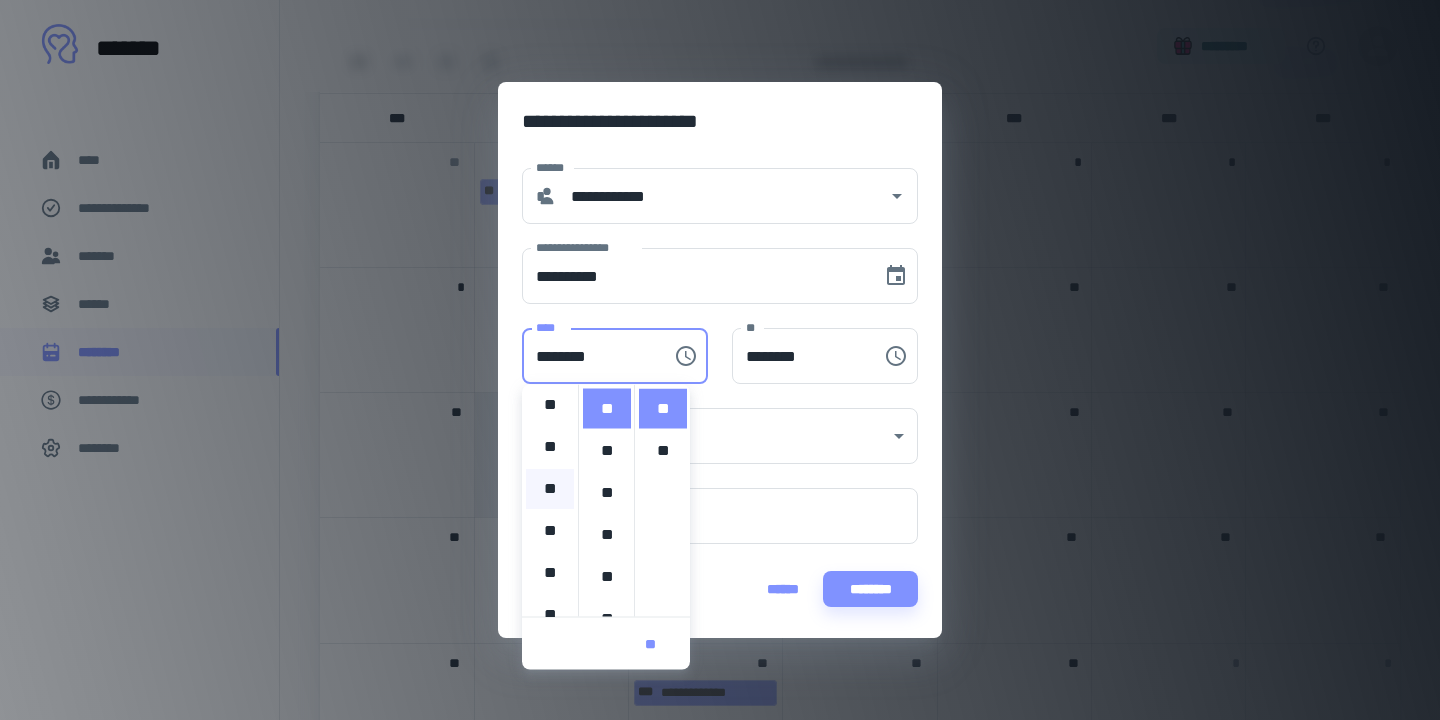 click on "**" at bounding box center [550, 489] 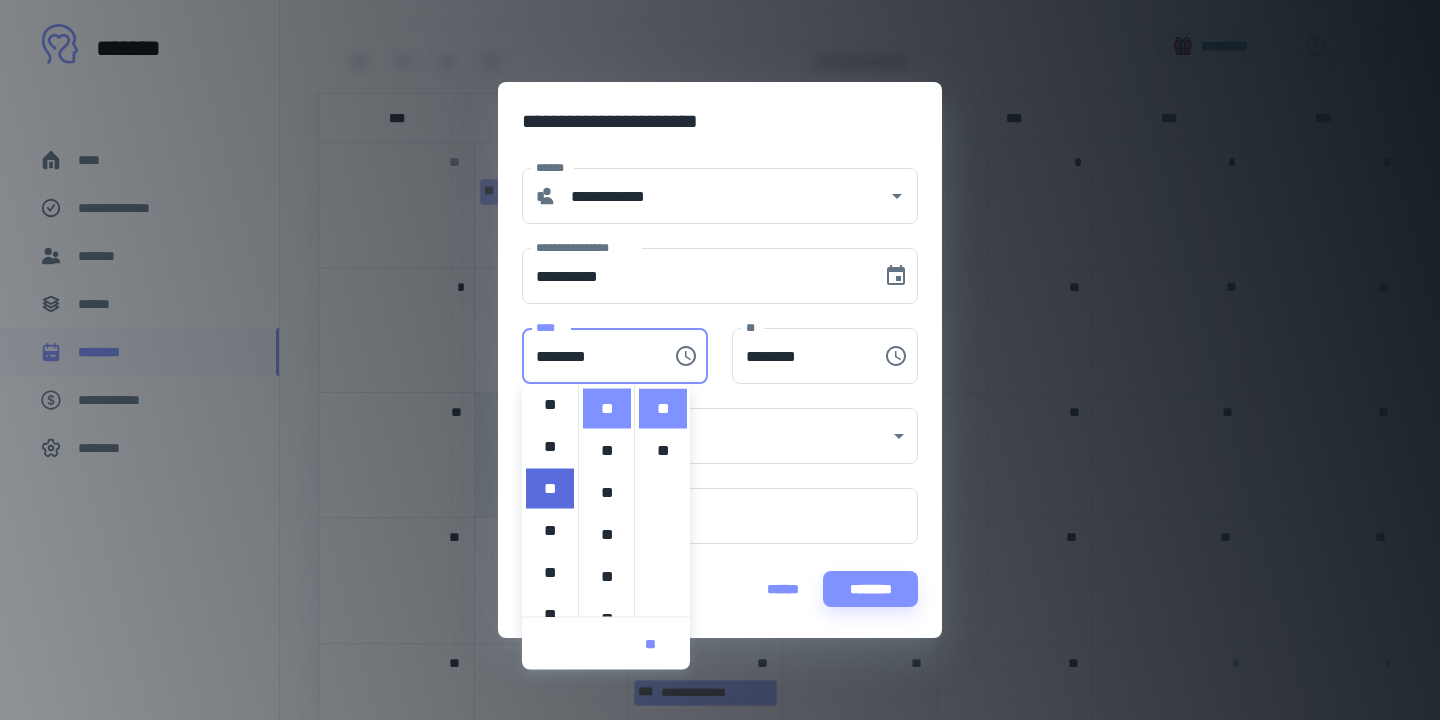 type on "********" 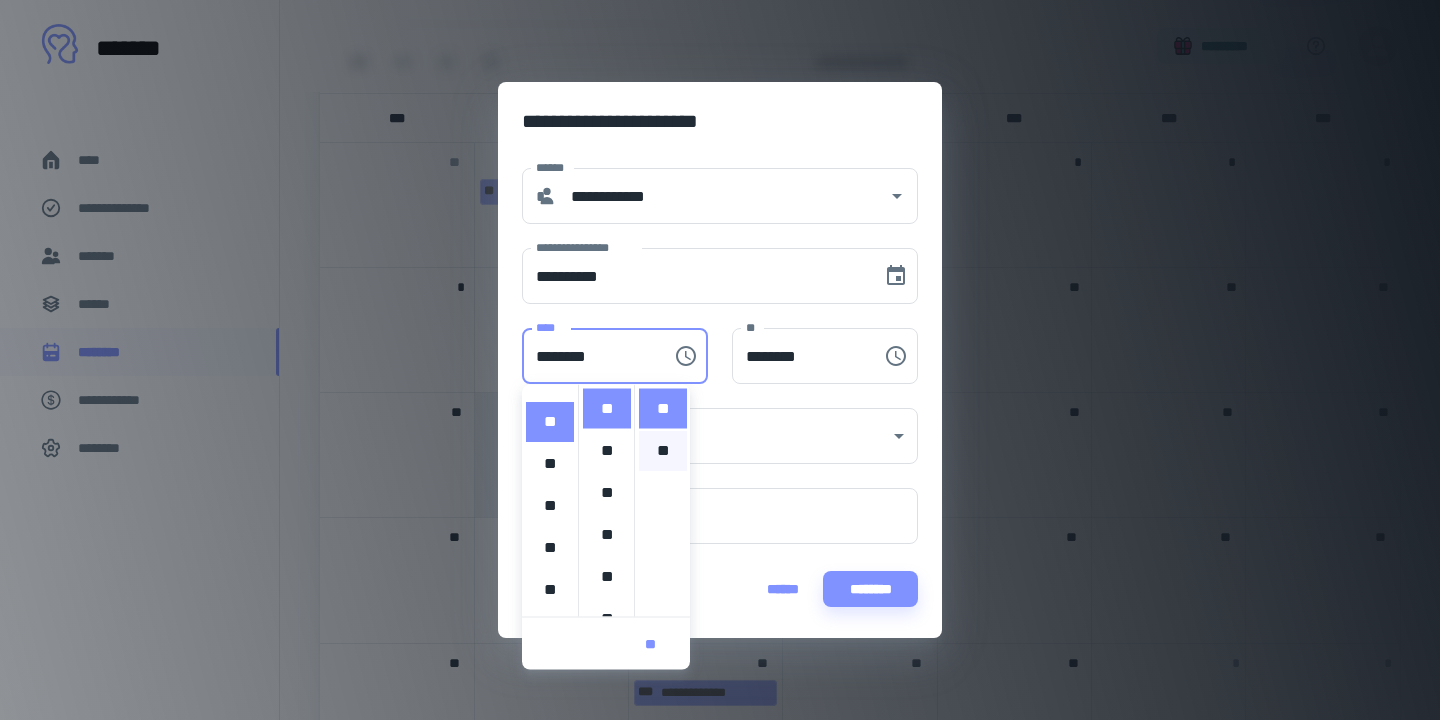 click on "**" at bounding box center [663, 451] 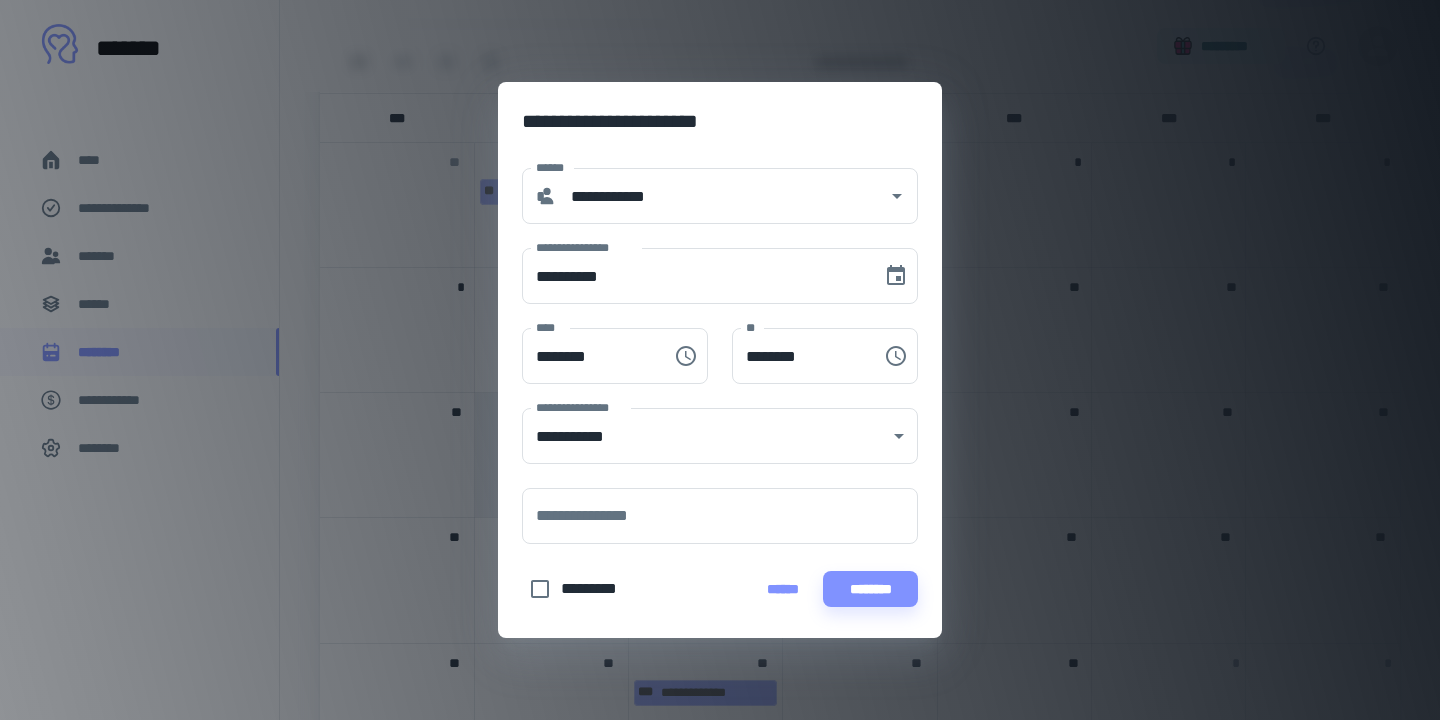 scroll, scrollTop: 37, scrollLeft: 0, axis: vertical 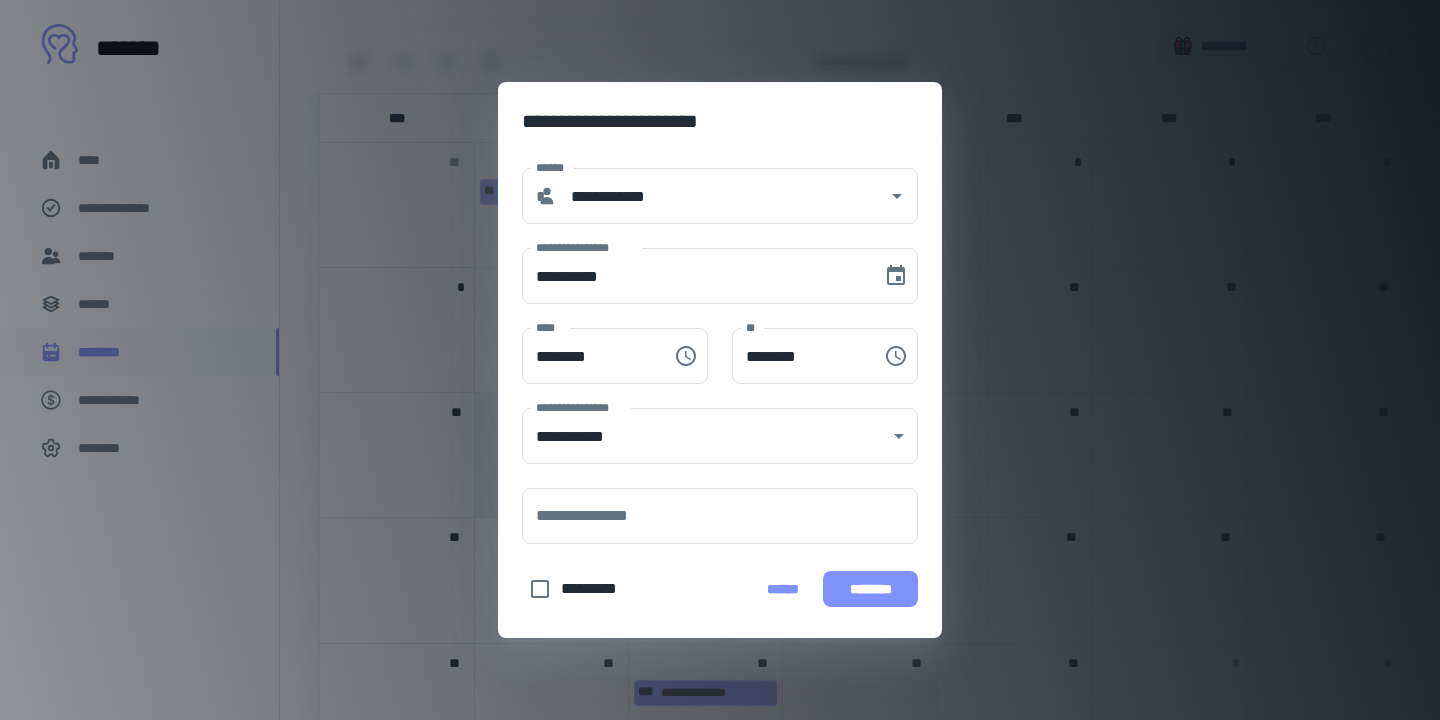 click on "********" at bounding box center (870, 589) 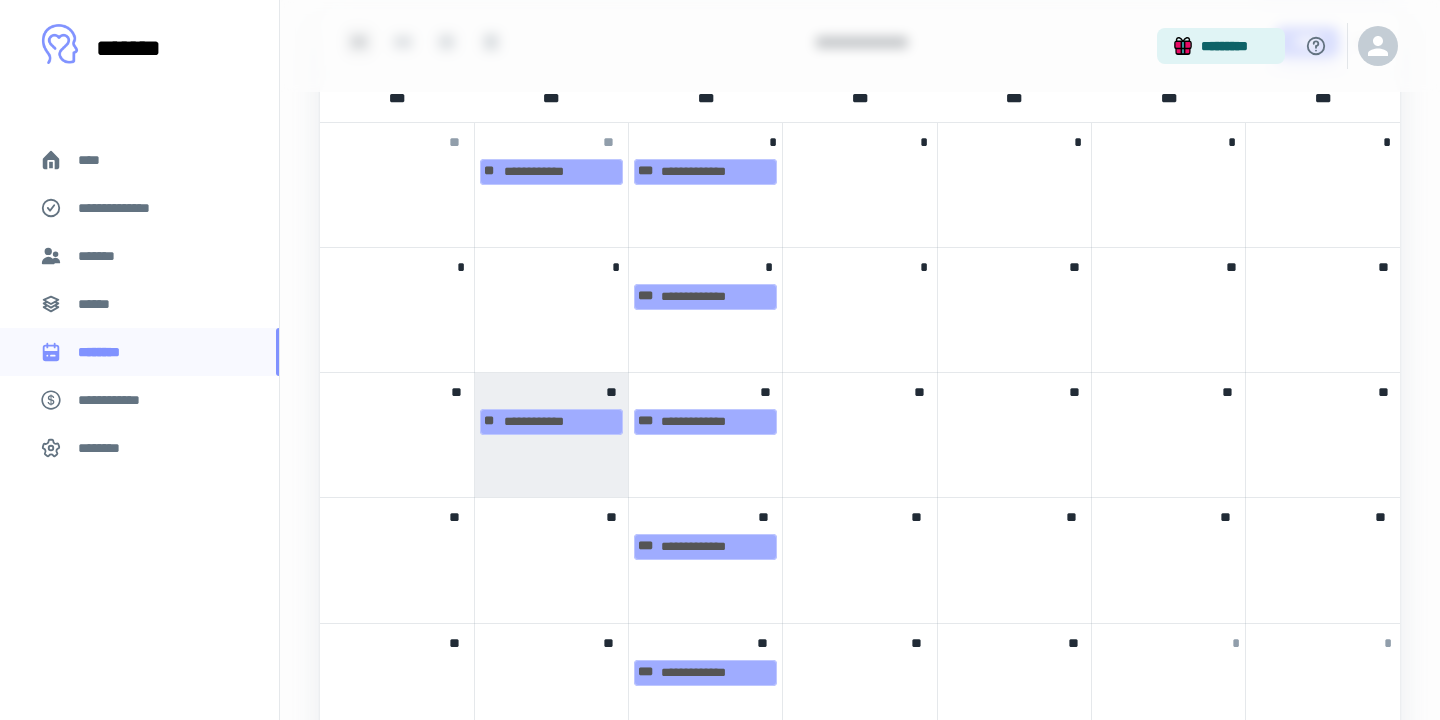 click on "*******" at bounding box center [139, 256] 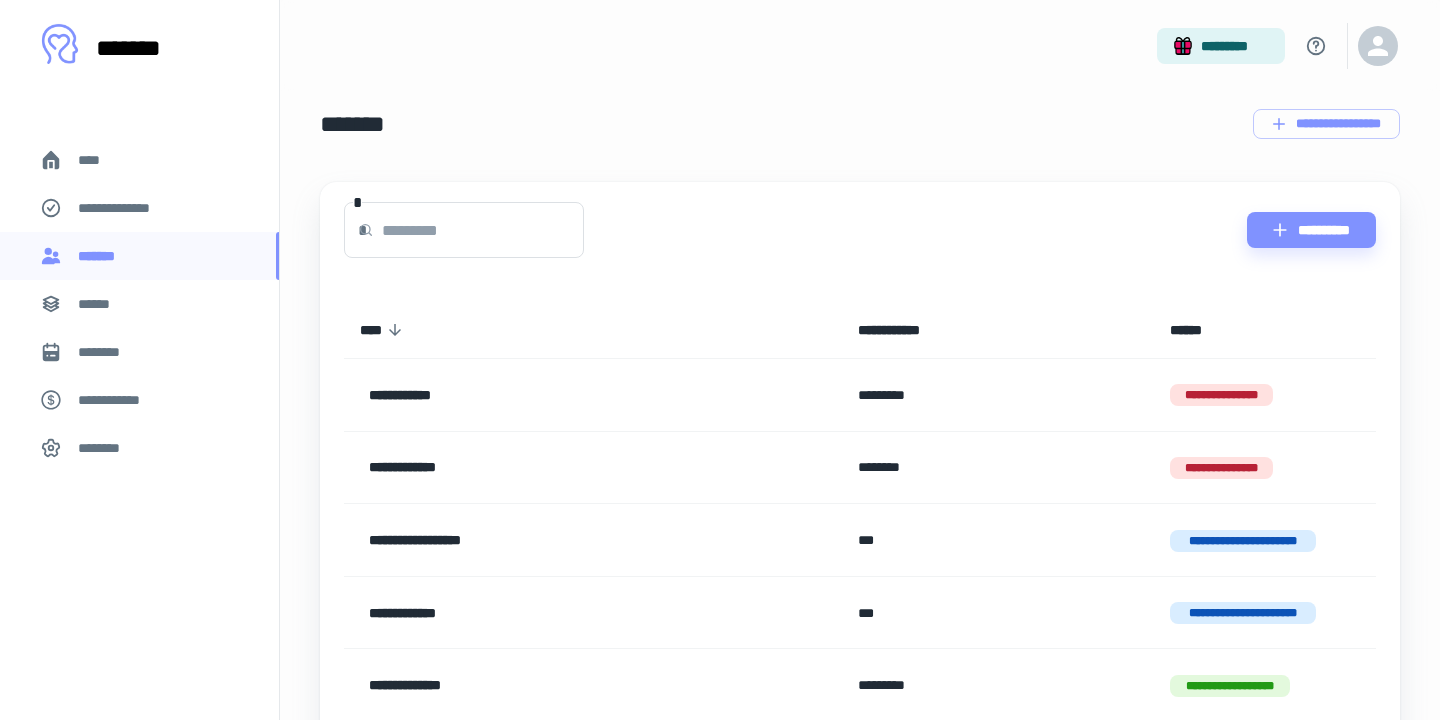 scroll, scrollTop: 0, scrollLeft: 0, axis: both 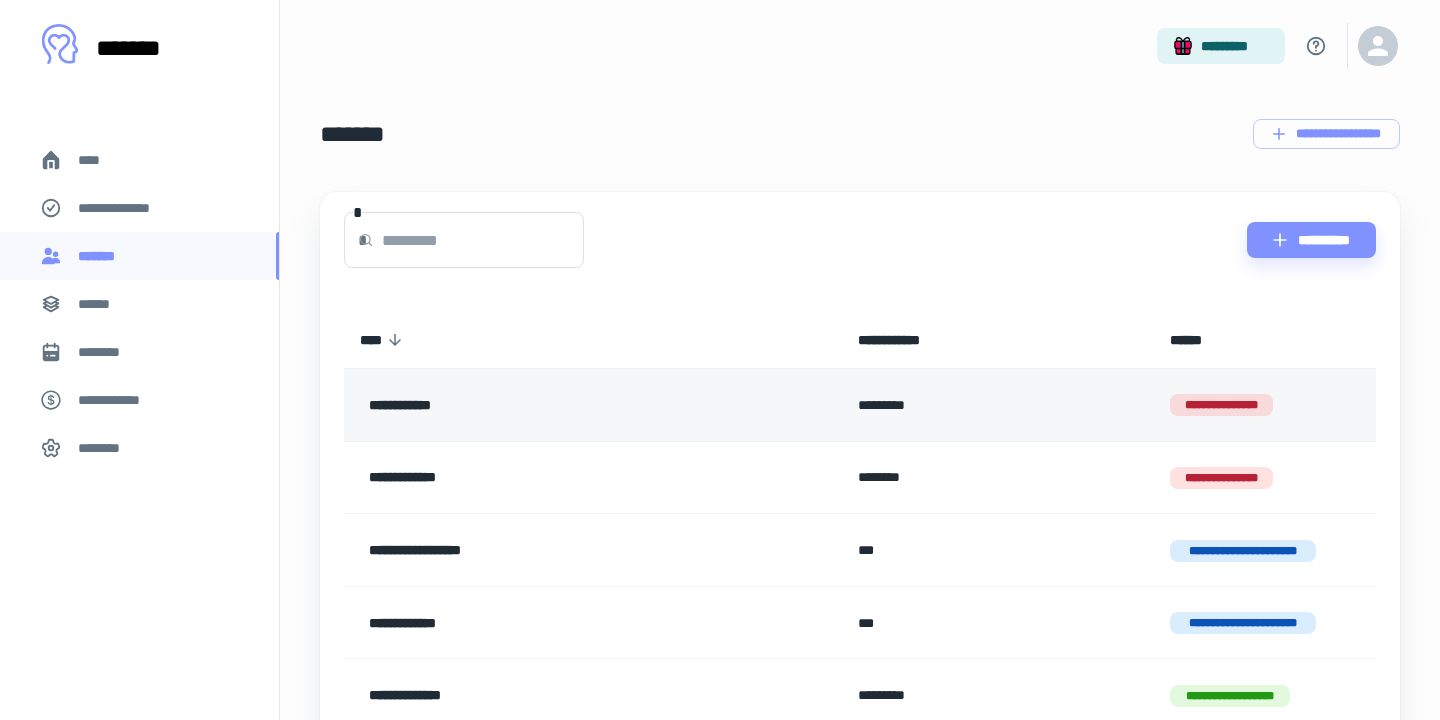 click on "**********" at bounding box center [1221, 405] 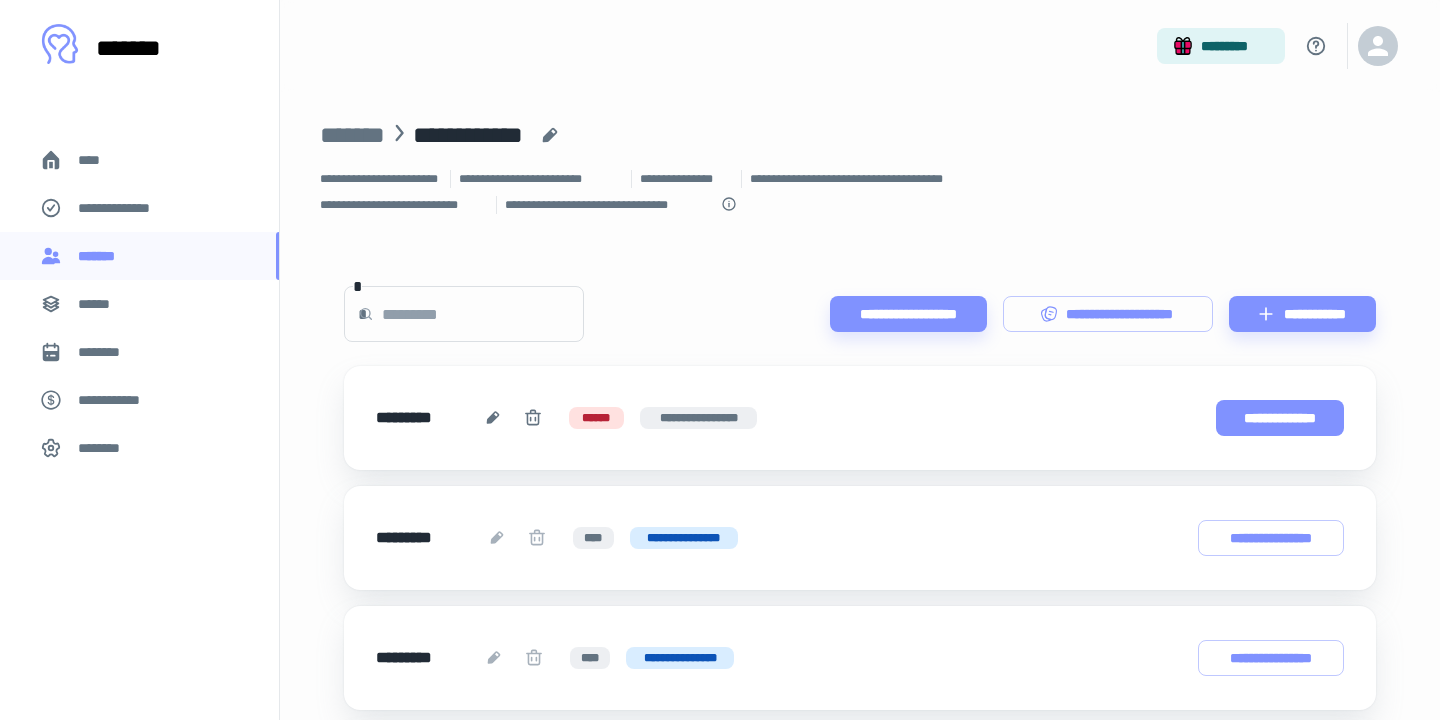 click on "**********" at bounding box center [1280, 418] 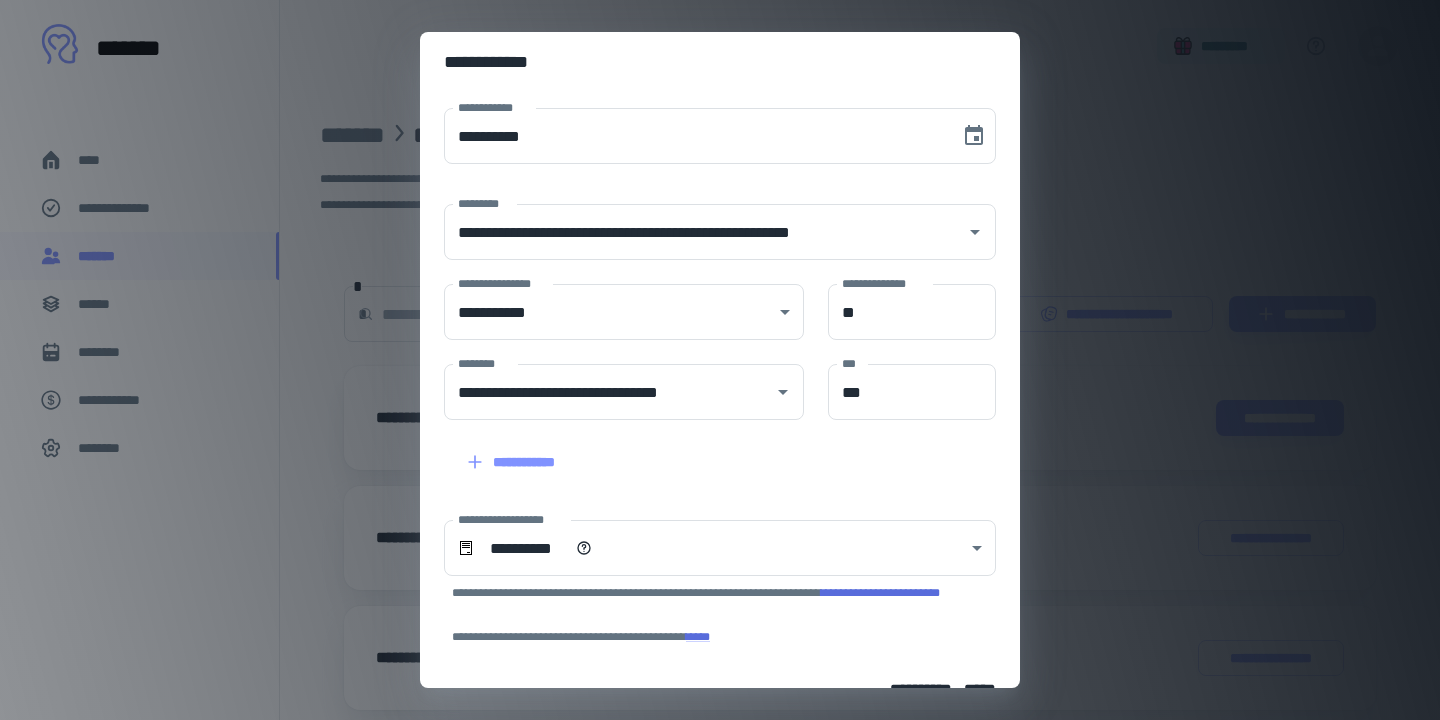 click on "**********" at bounding box center (708, 450) 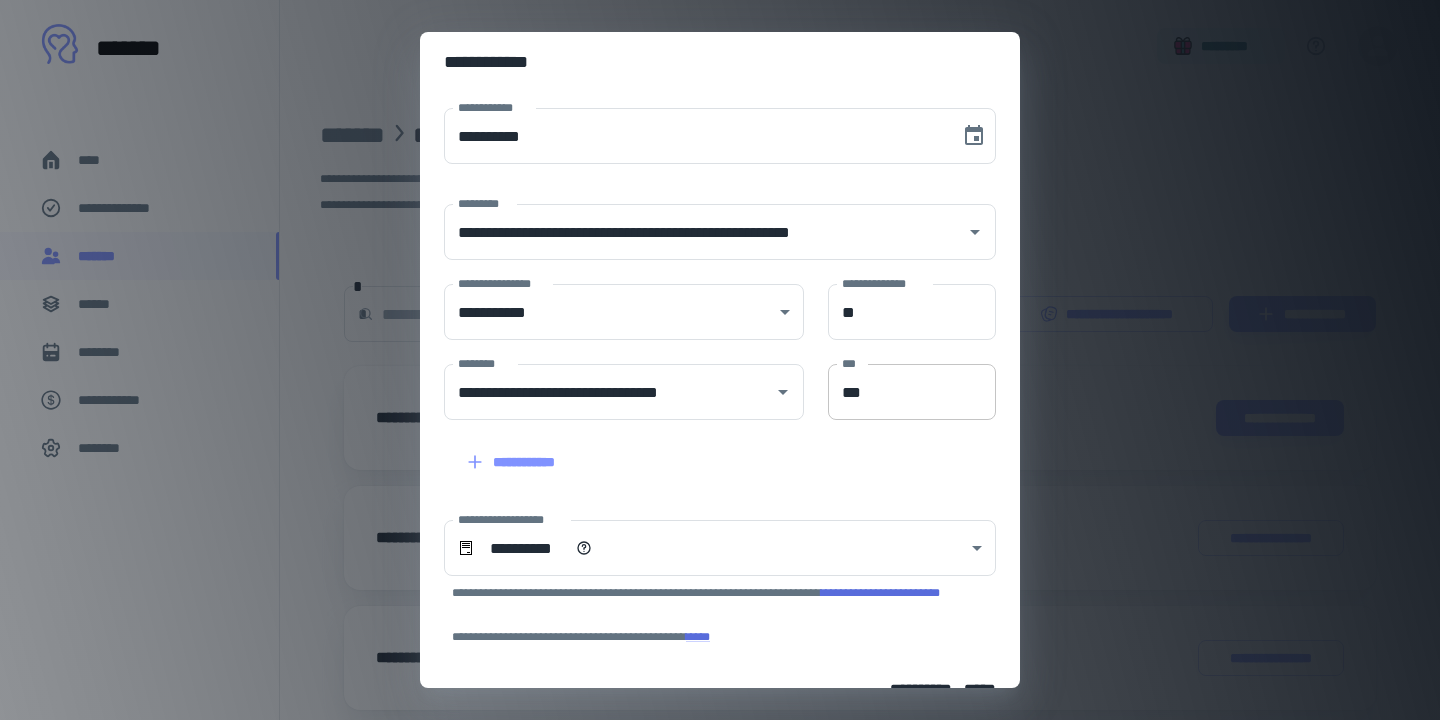 click on "***" at bounding box center [912, 392] 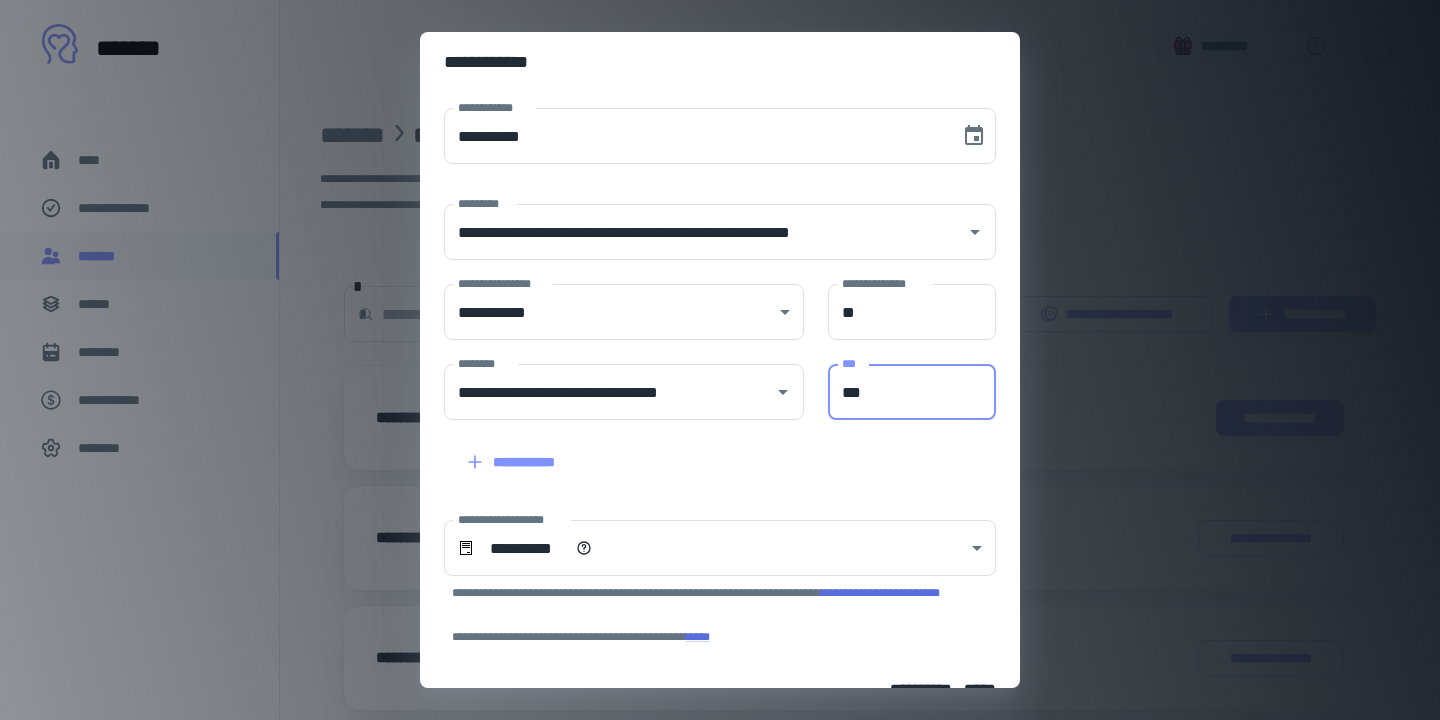 click on "***" at bounding box center (912, 392) 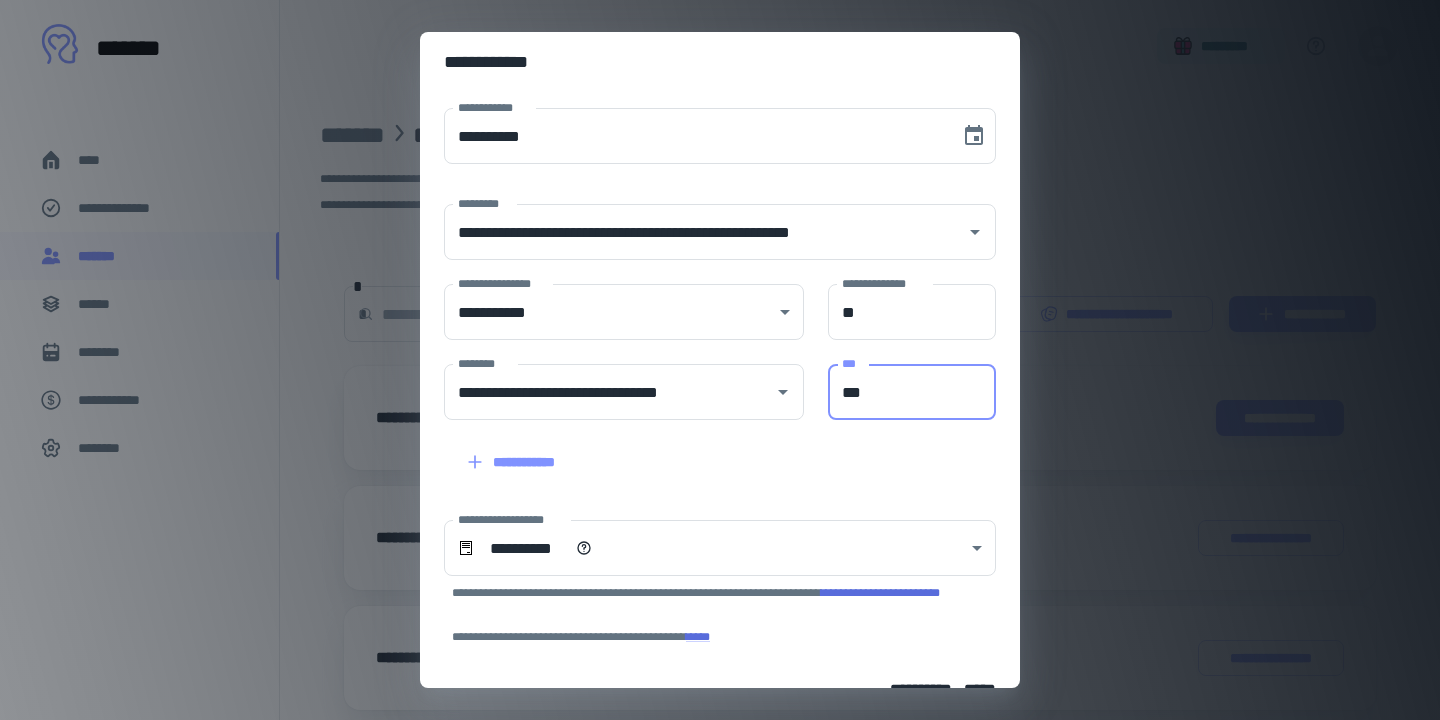 type on "***" 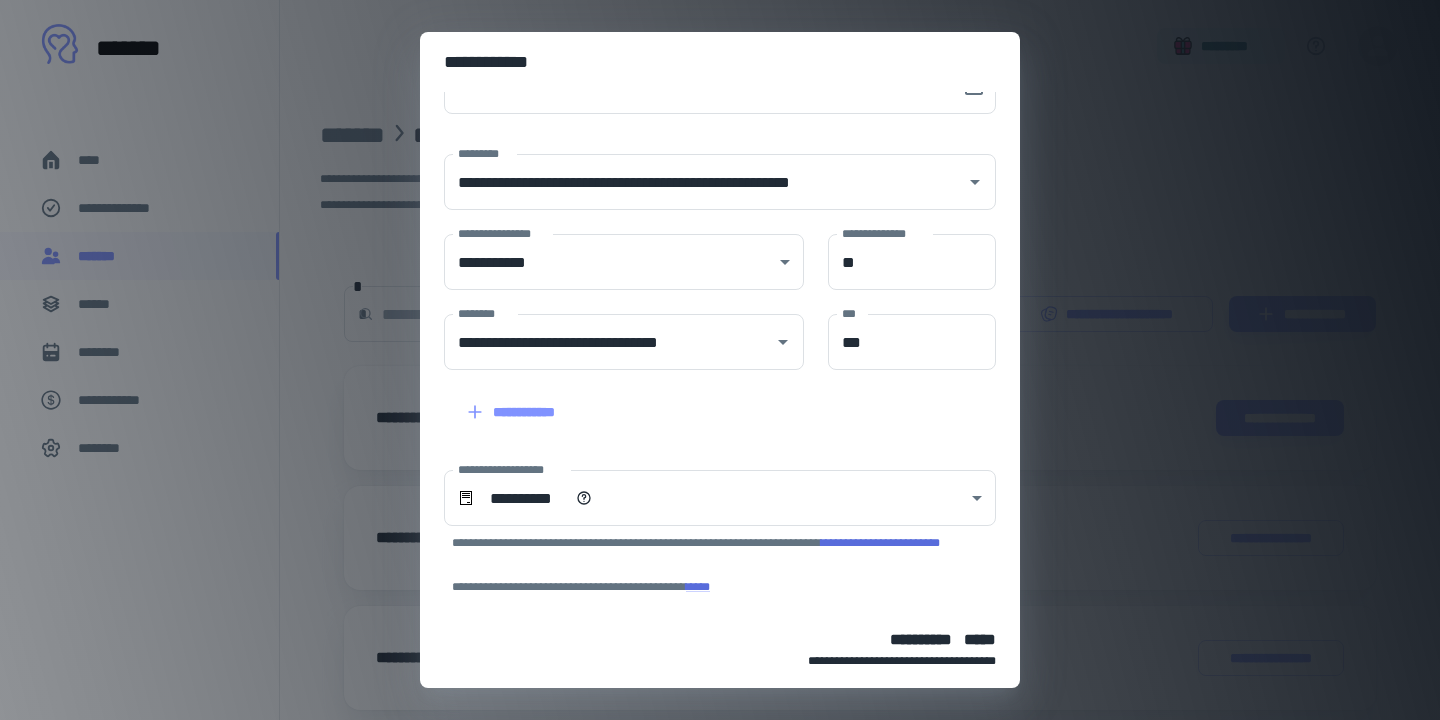 scroll, scrollTop: 137, scrollLeft: 0, axis: vertical 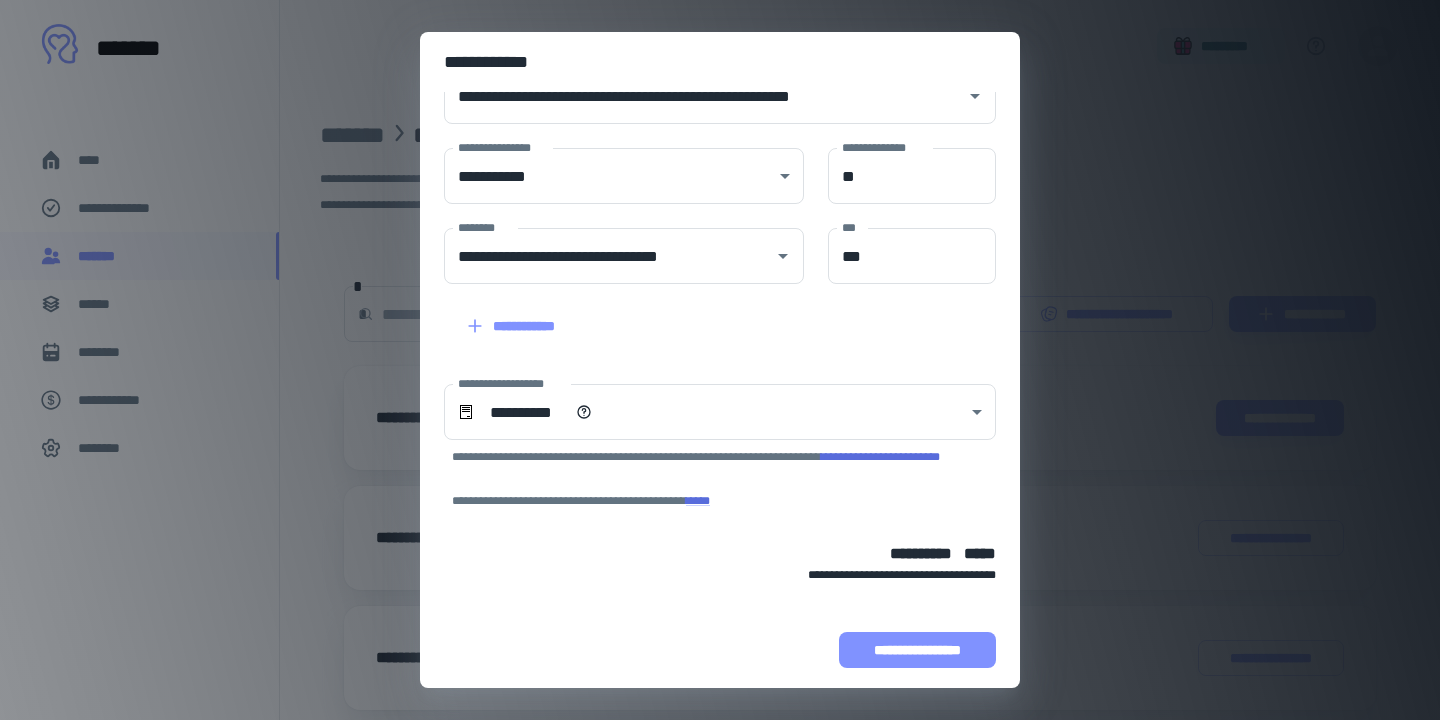 click on "**********" at bounding box center [917, 650] 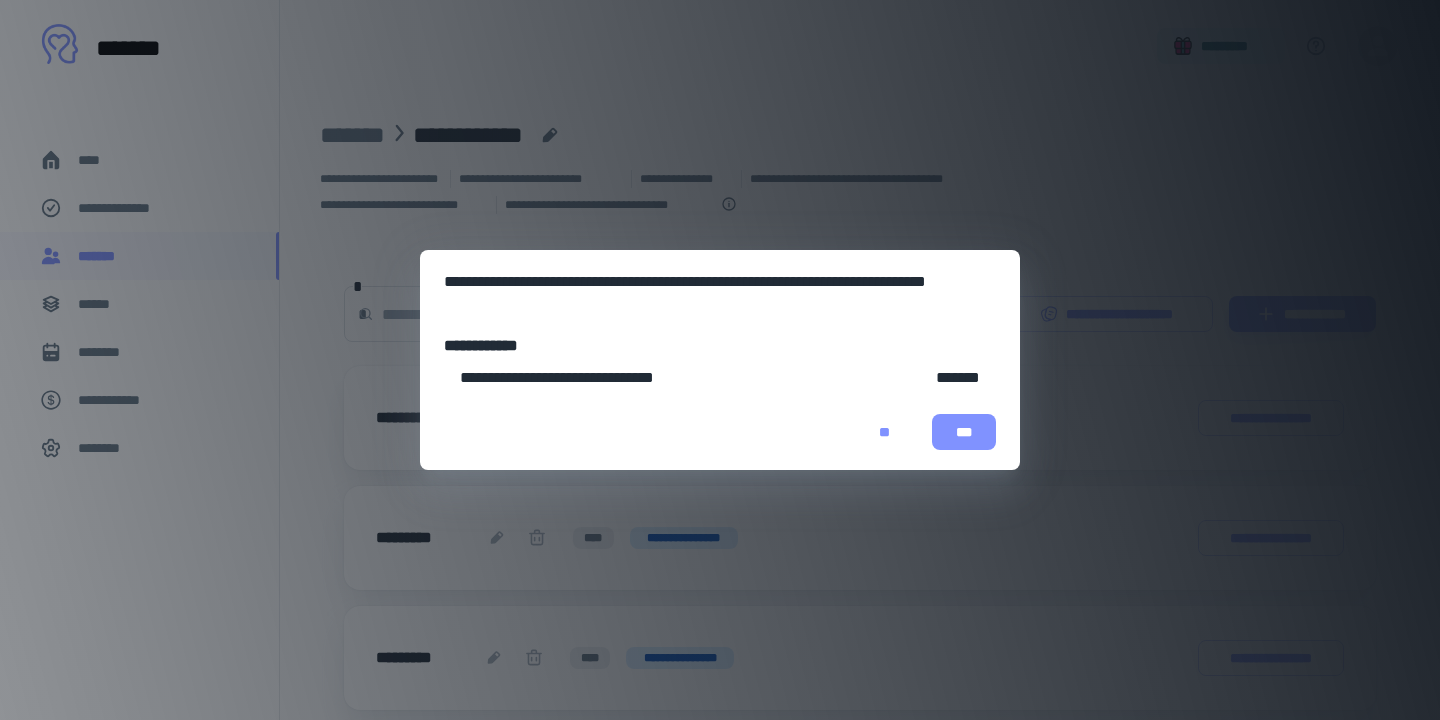 click on "***" at bounding box center (964, 432) 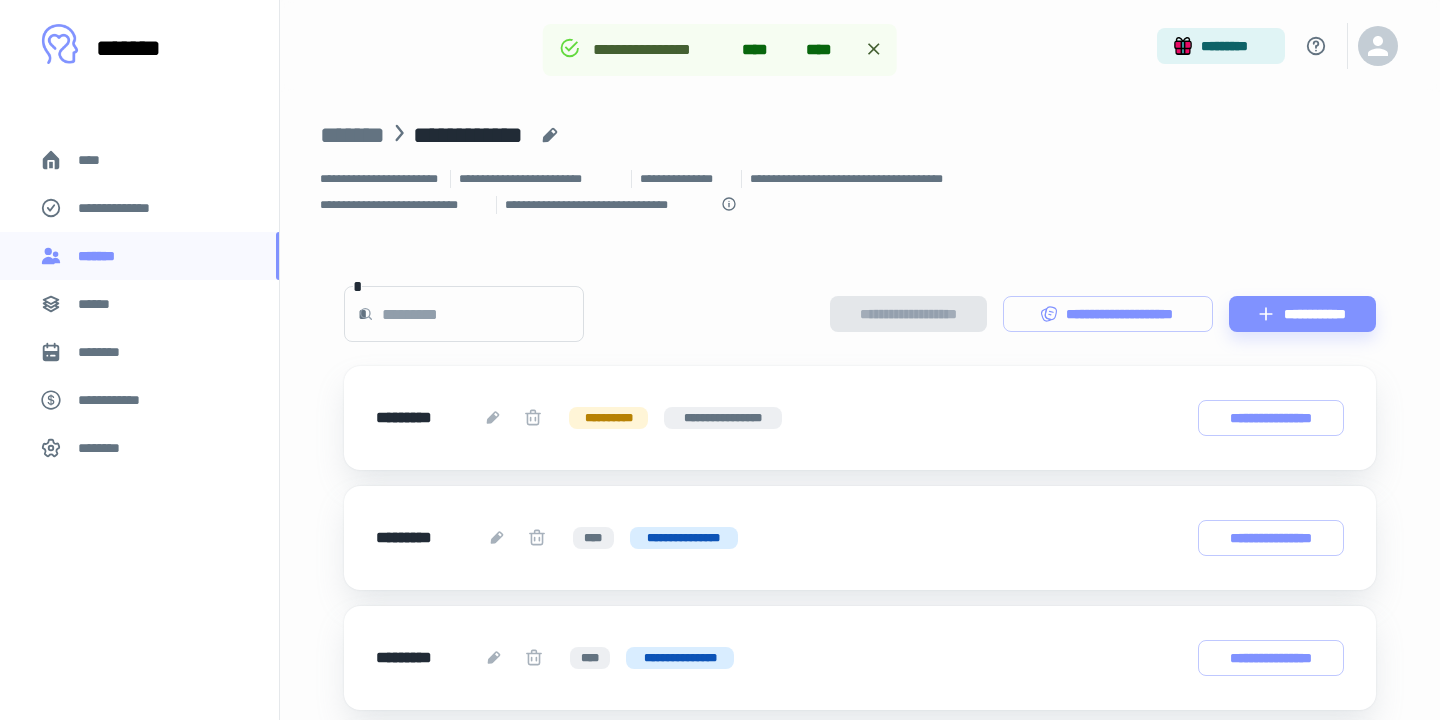 click on "****" at bounding box center (97, 160) 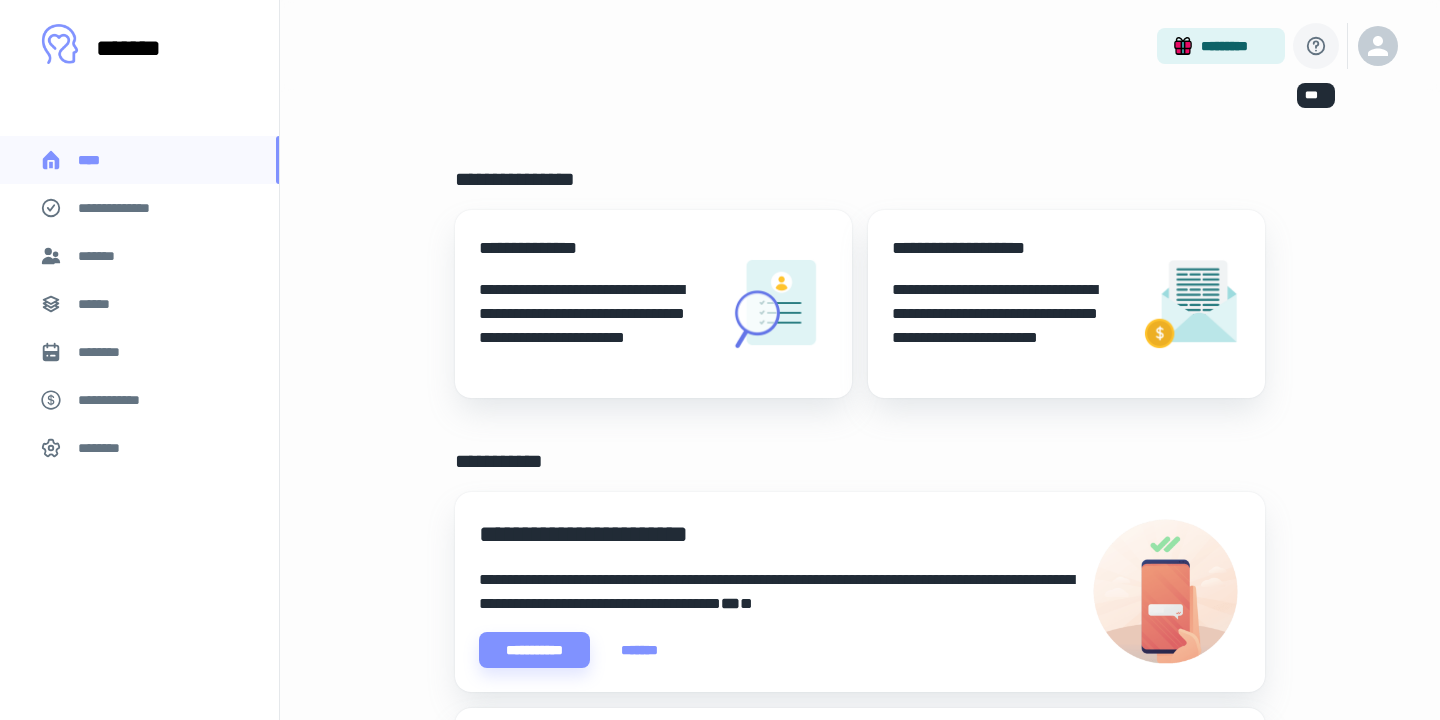 click 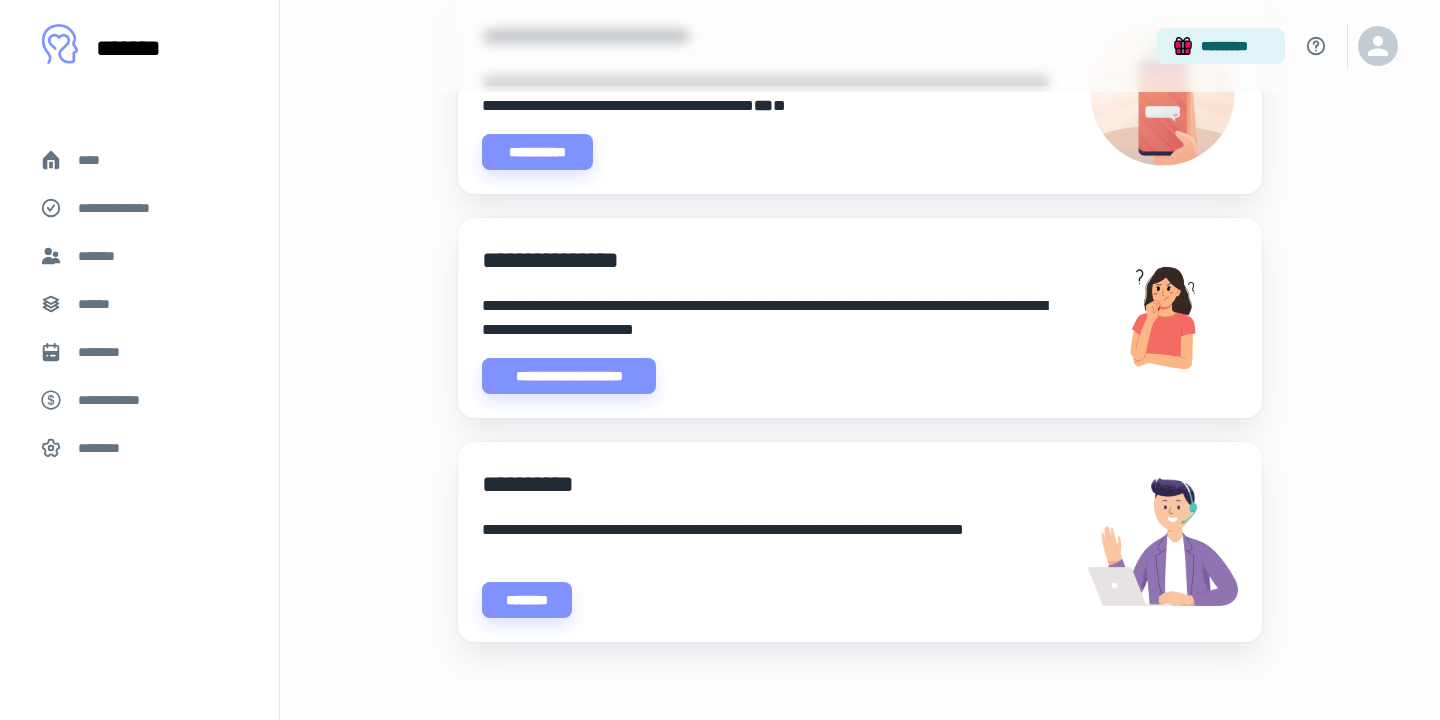 scroll, scrollTop: 547, scrollLeft: 0, axis: vertical 